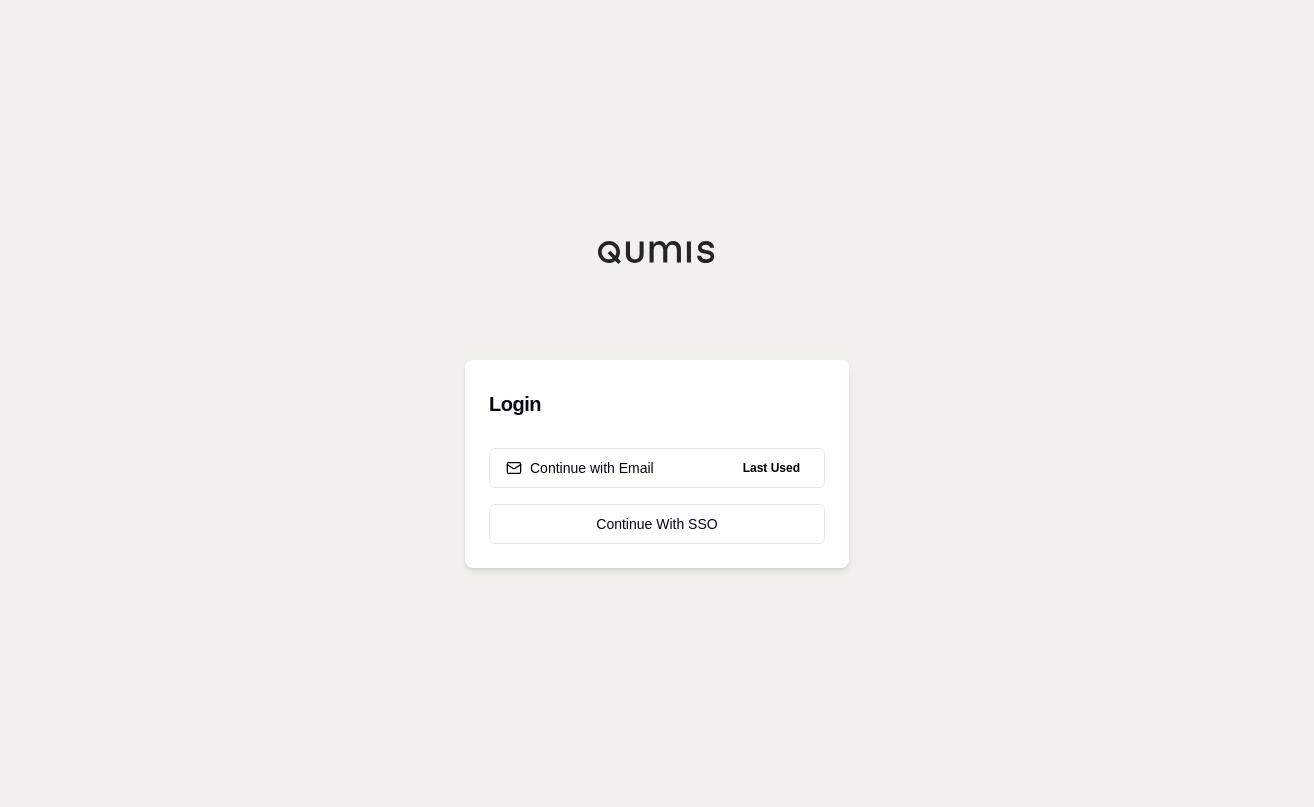 scroll, scrollTop: 0, scrollLeft: 0, axis: both 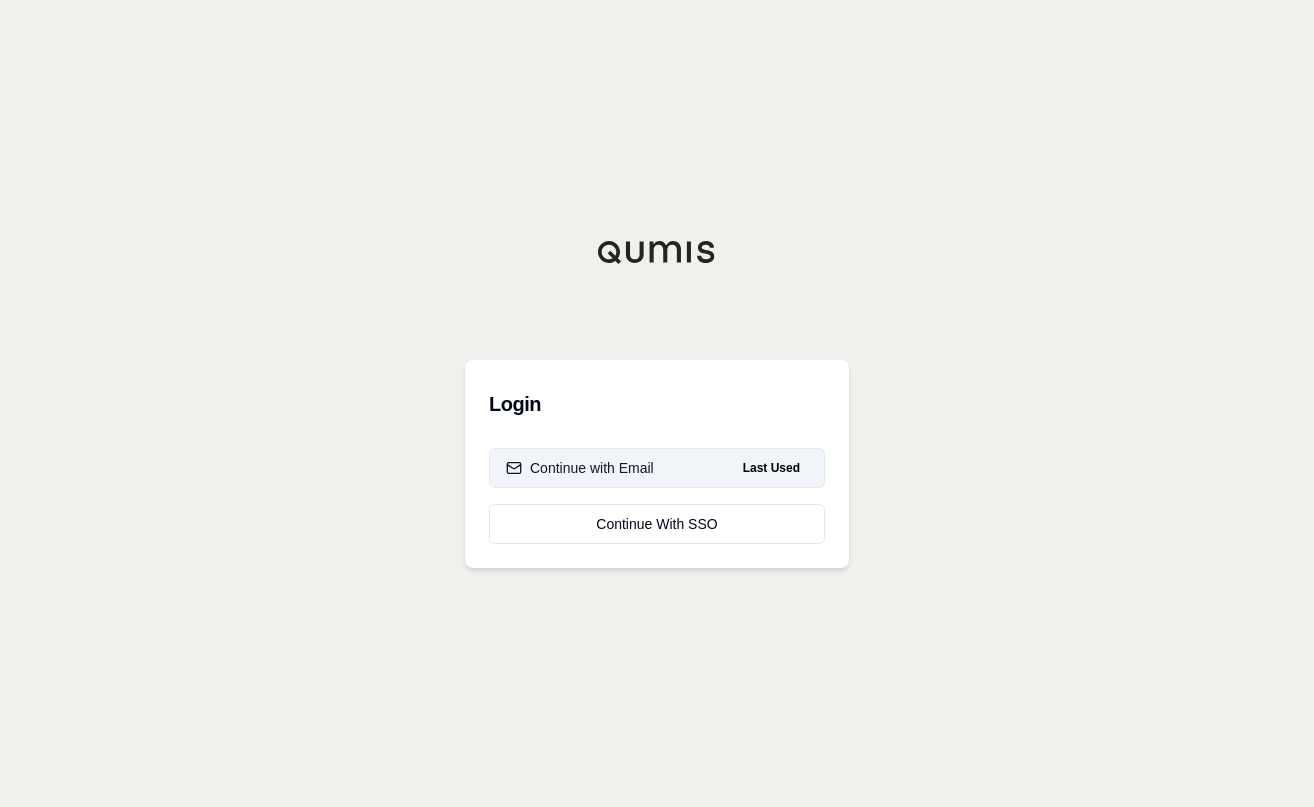 click on "Continue with Email" at bounding box center (580, 468) 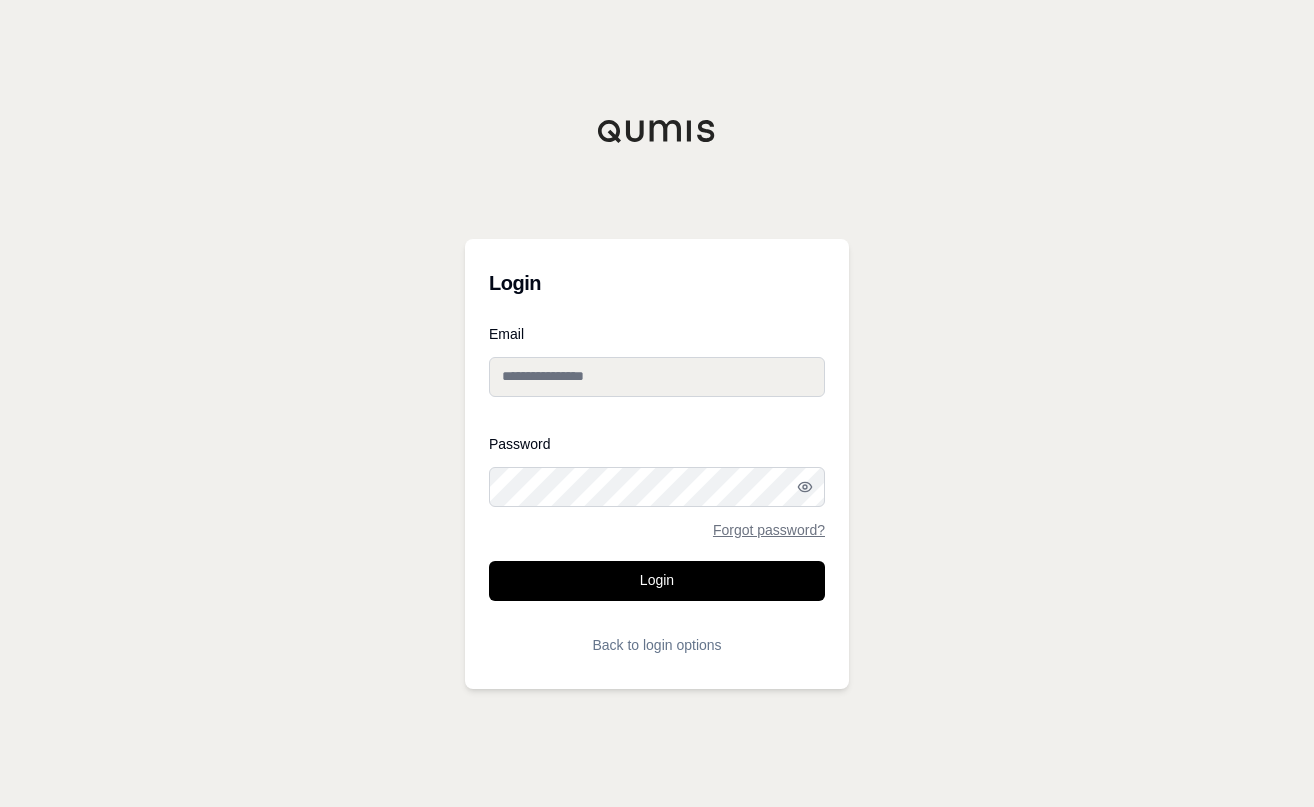 click on "Email" at bounding box center (657, 377) 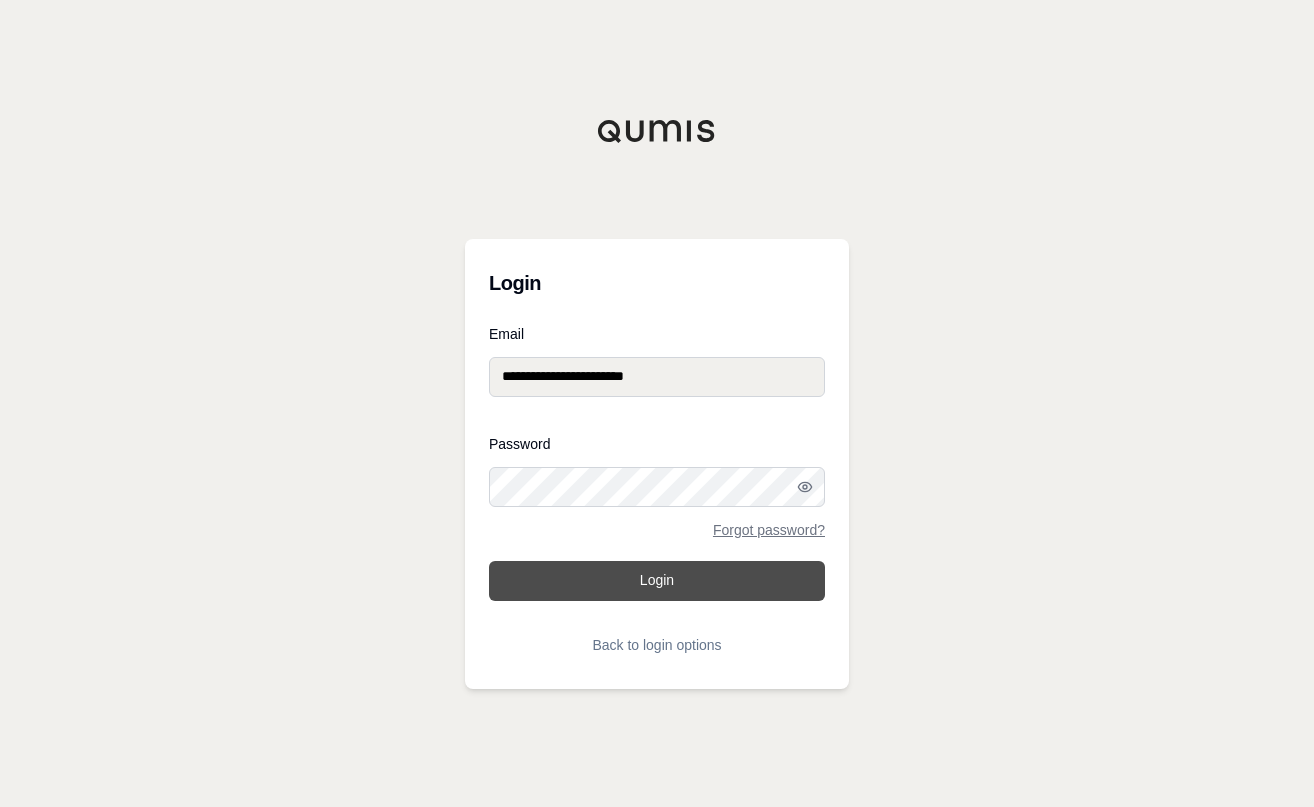click on "Login" at bounding box center (657, 581) 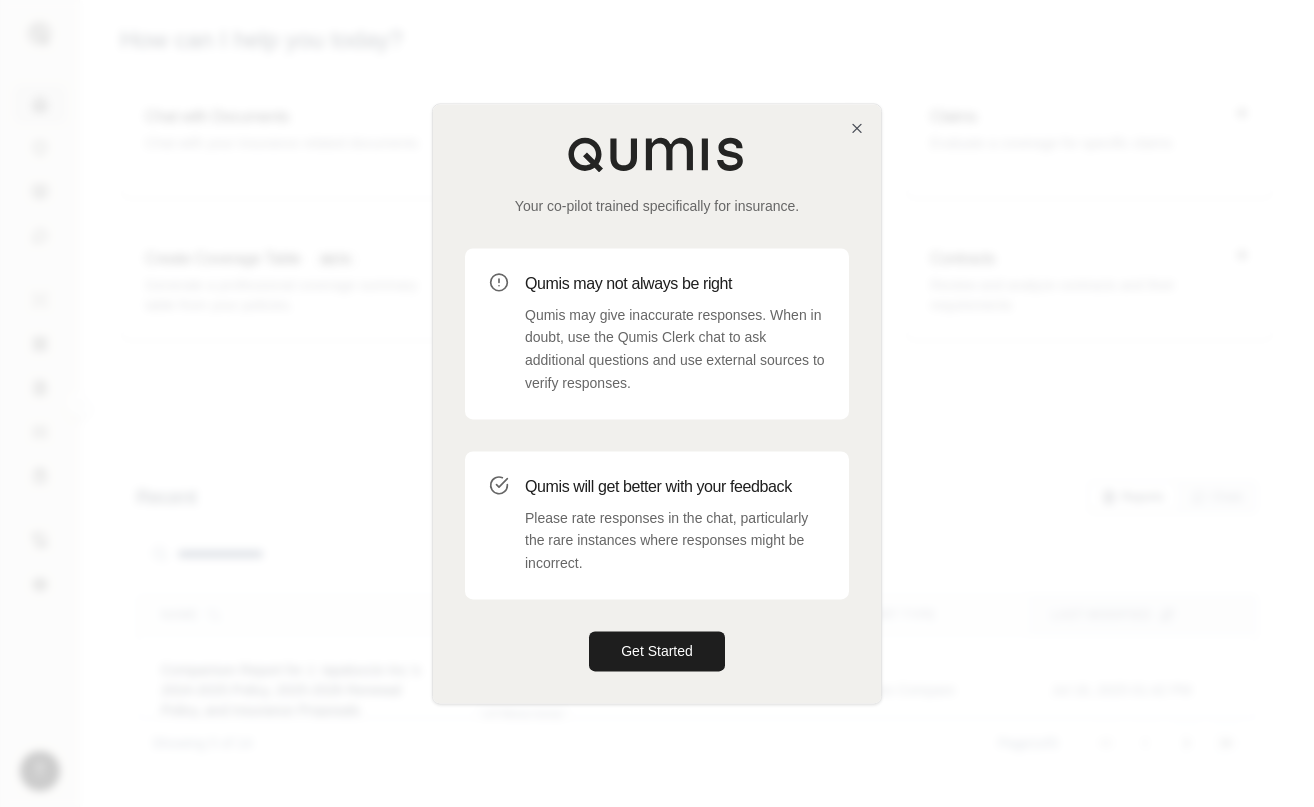 click on "Your co-pilot trained specifically for insurance. Qumis may not always be right Qumis may give inaccurate responses. When in doubt, use the Qumis Clerk chat to ask additional questions and use external sources to verify responses. Qumis will get better with your feedback Please rate responses in the chat, particularly the rare instances where responses might be incorrect. Get Started" at bounding box center (657, 403) 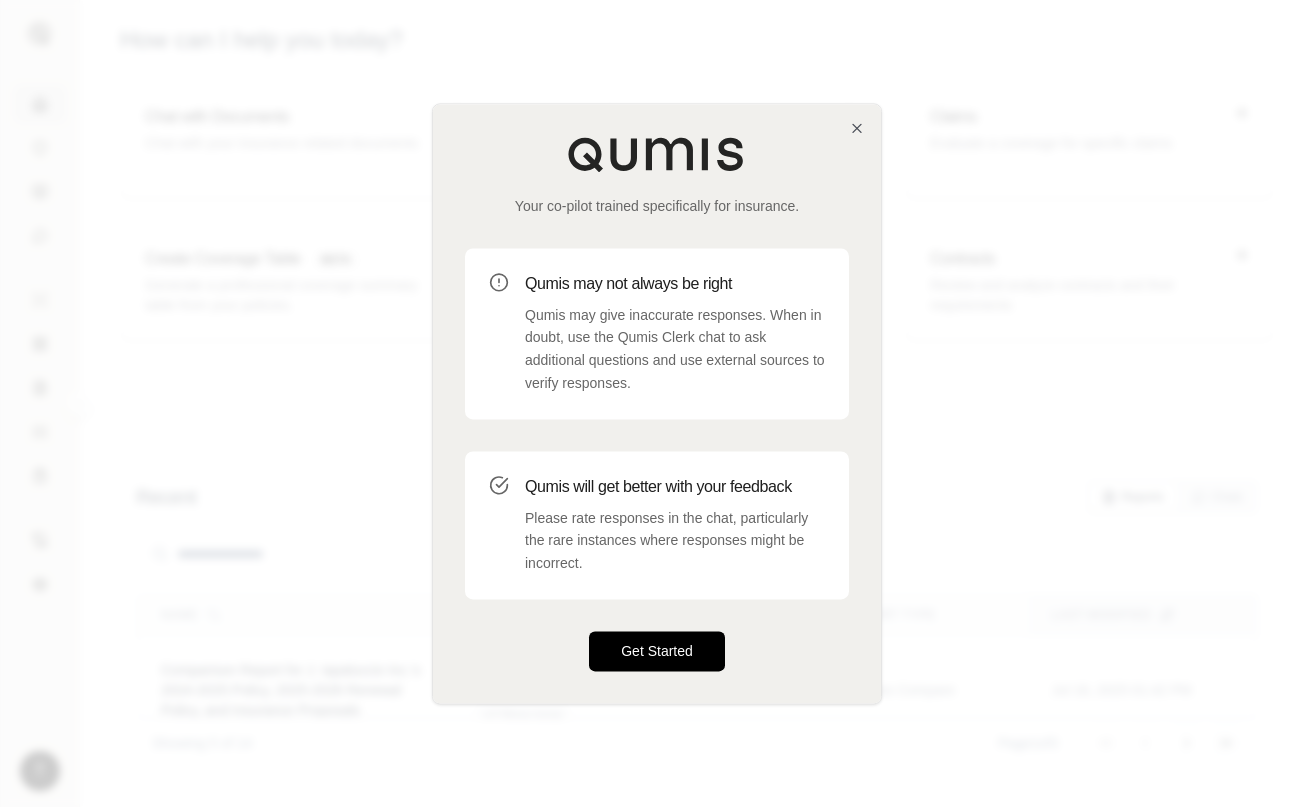click on "Get Started" at bounding box center (657, 651) 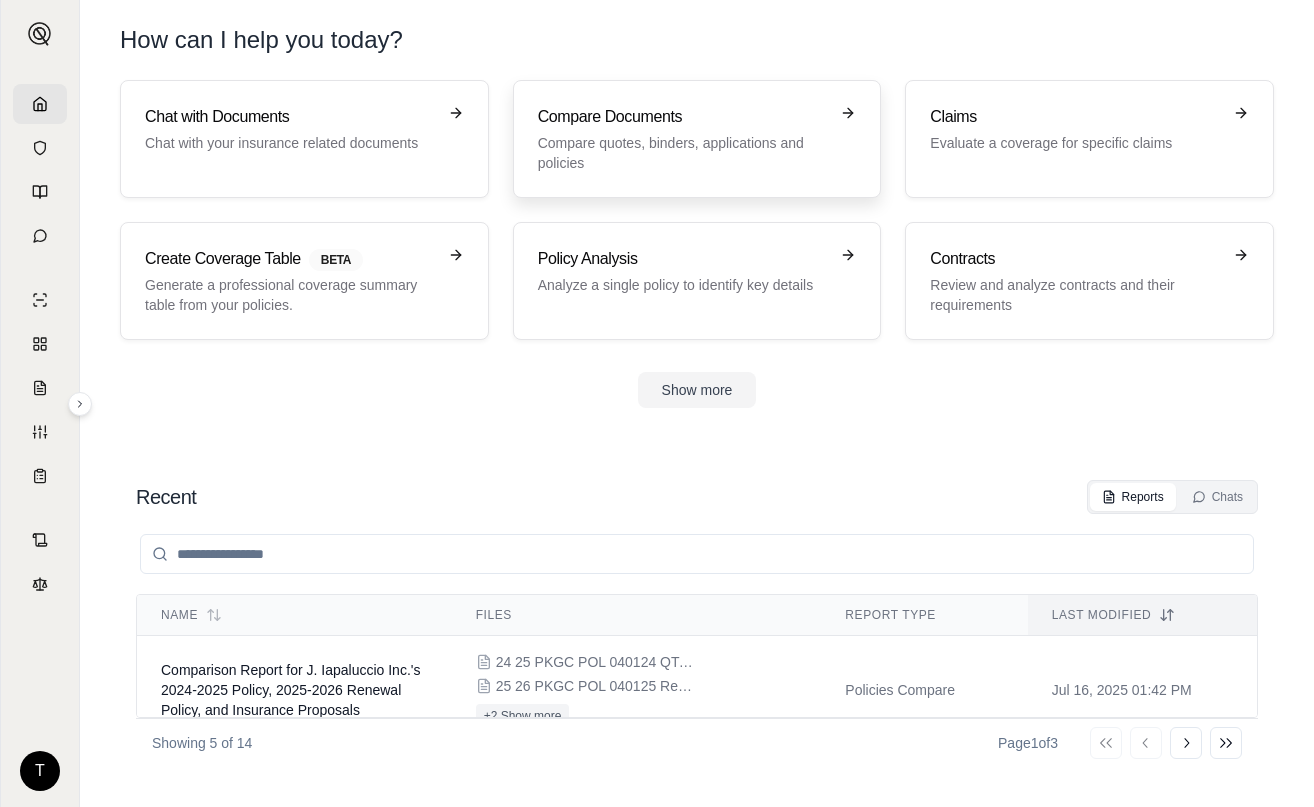 click on "Compare quotes, binders, applications and policies" at bounding box center [683, 153] 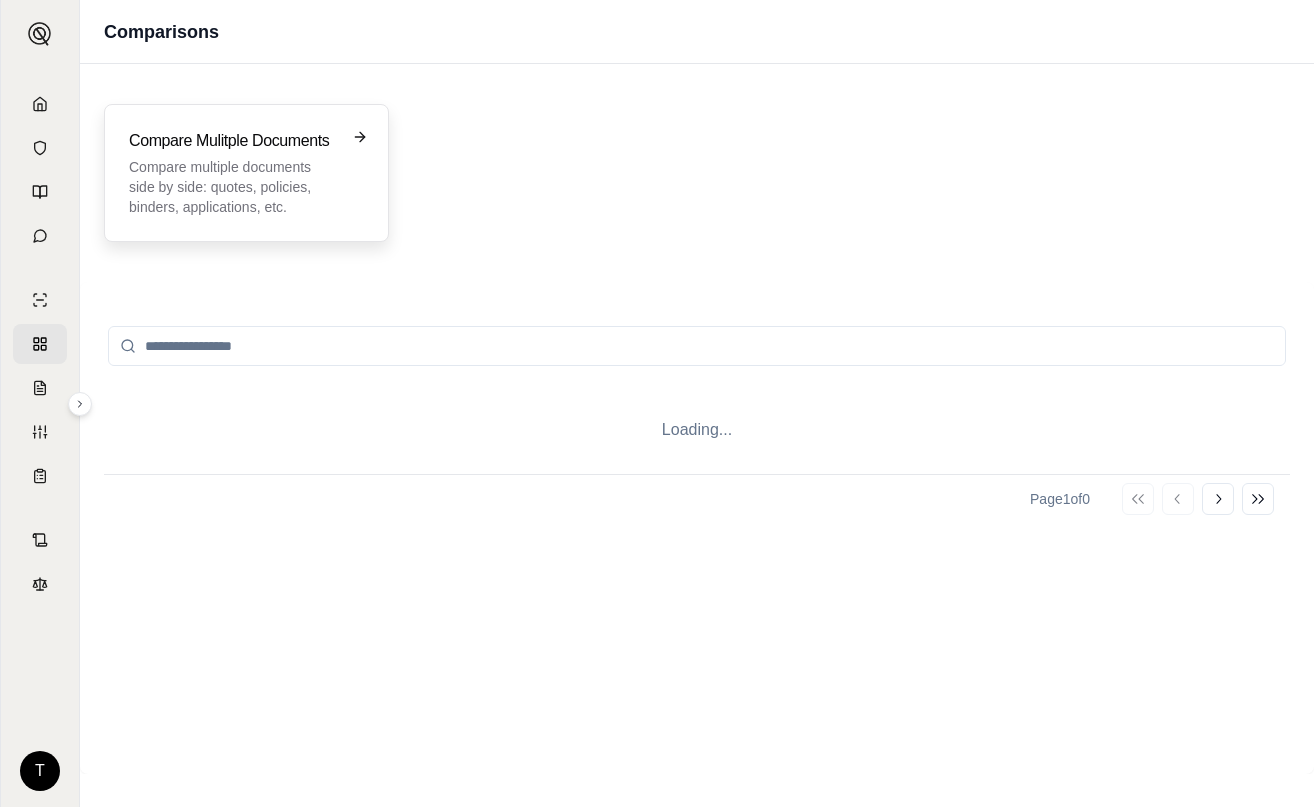 click on "Compare Mulitple Documents" at bounding box center [232, 141] 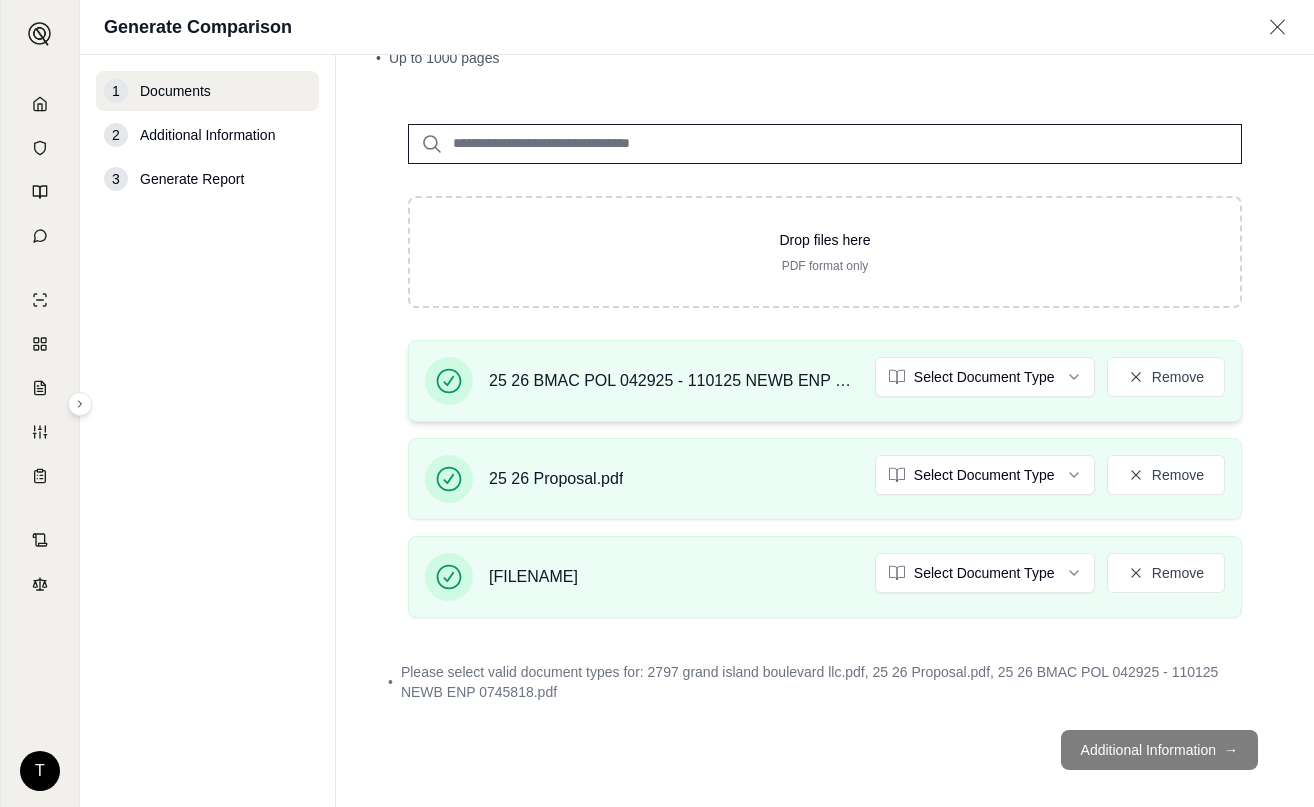 scroll, scrollTop: 111, scrollLeft: 0, axis: vertical 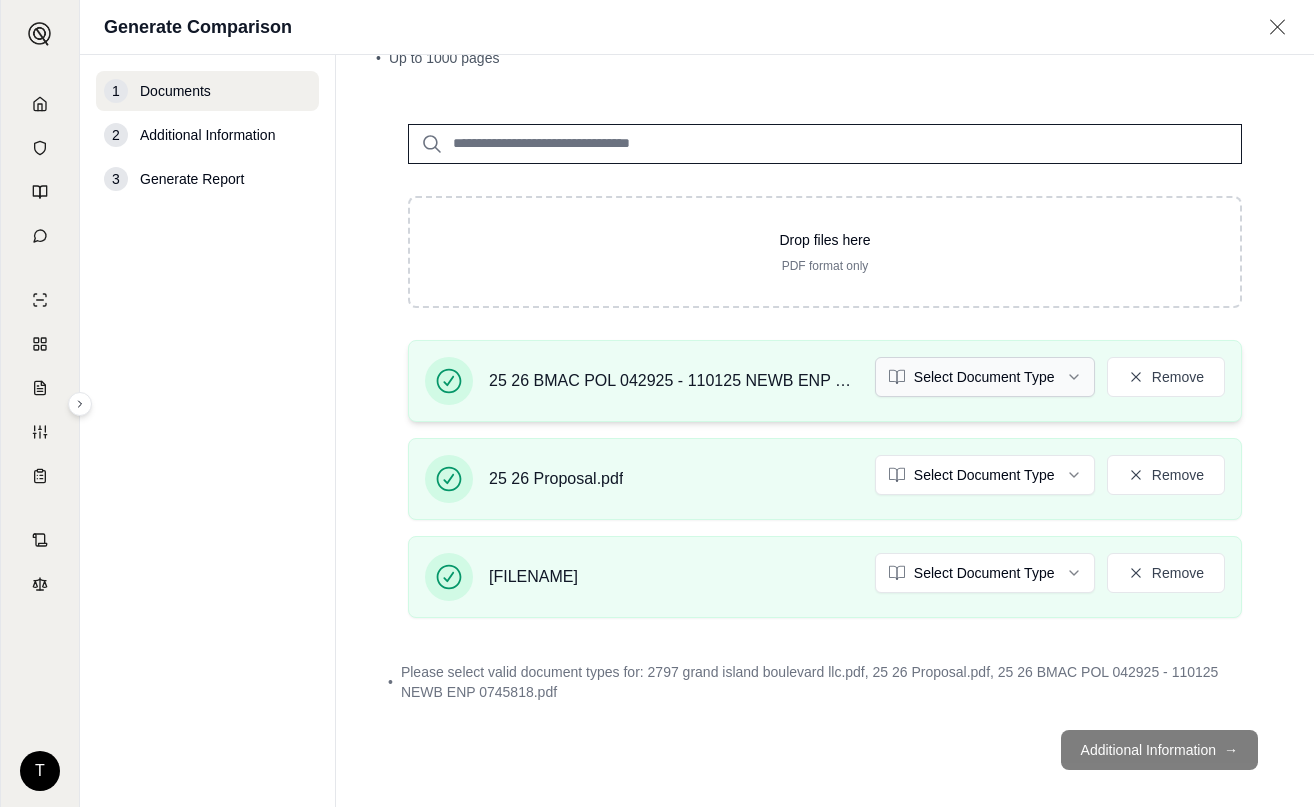 click on "T Generate Comparison 1 Documents 2 Additional Information 3 Generate Report Documents • Upload Policy Related Documents • Up to 1000 pages Drop files here PDF format only 25 26 BMAC POL 042925 - 110125 NEWB ENP 0745818.pdf Select Document Type Remove 25 26 Proposal.pdf Select Document Type Remove 2797 grand island boulevard llc.pdf Select Document Type Remove • Please select valid document types for: 2797 grand island boulevard llc.pdf,
25 26 Proposal.pdf,
25 26 BMAC POL 042925 - 110125 NEWB ENP 0745818.pdf Additional Information →" at bounding box center (657, 403) 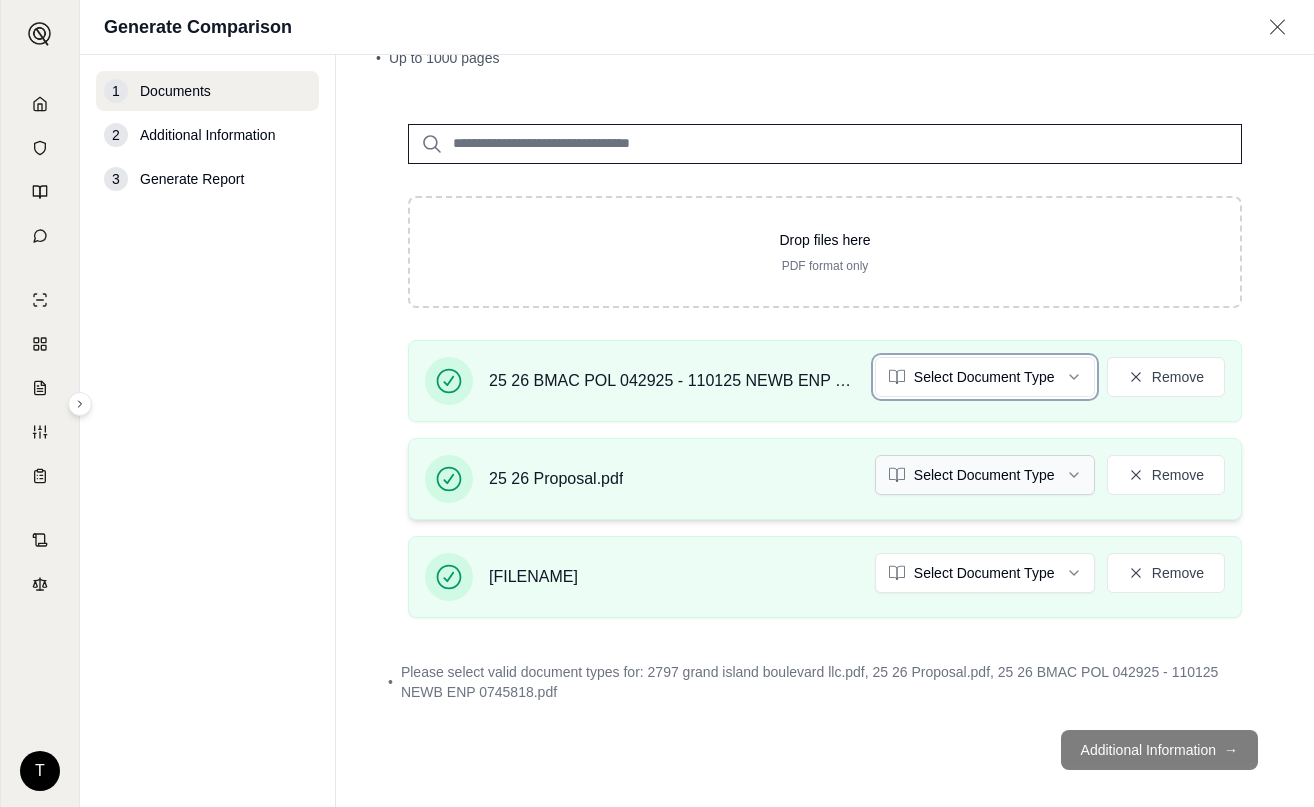scroll, scrollTop: 111, scrollLeft: 0, axis: vertical 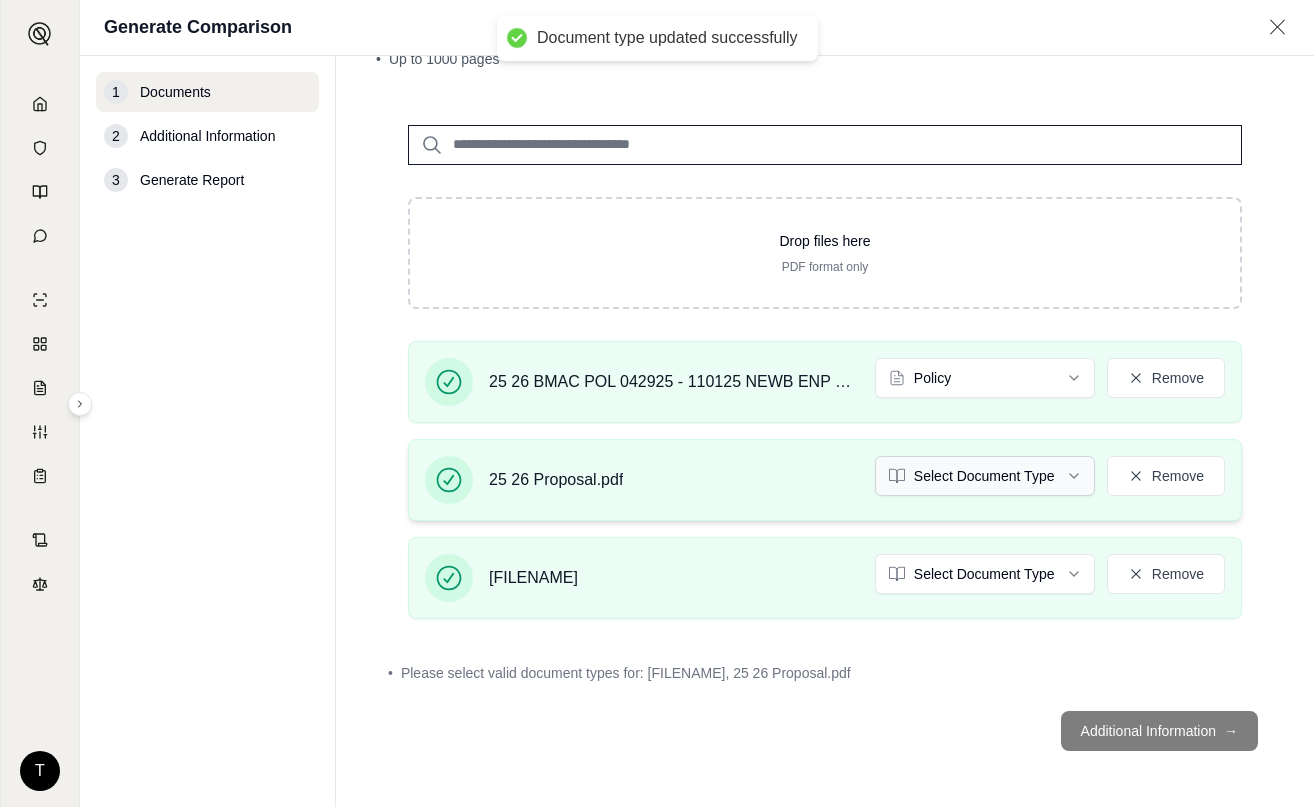 click on "[NUMBER] [STREET] LLC.pdf" at bounding box center (657, 403) 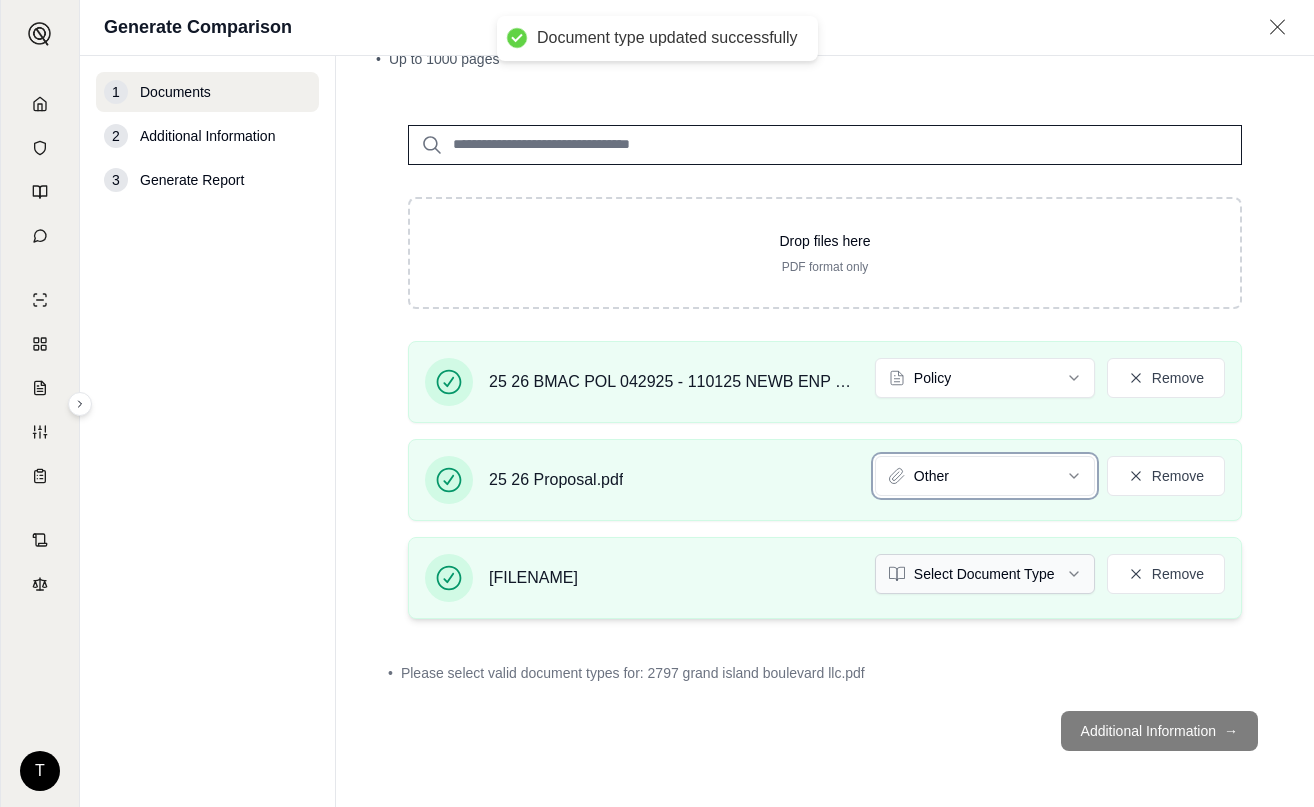 scroll, scrollTop: 111, scrollLeft: 0, axis: vertical 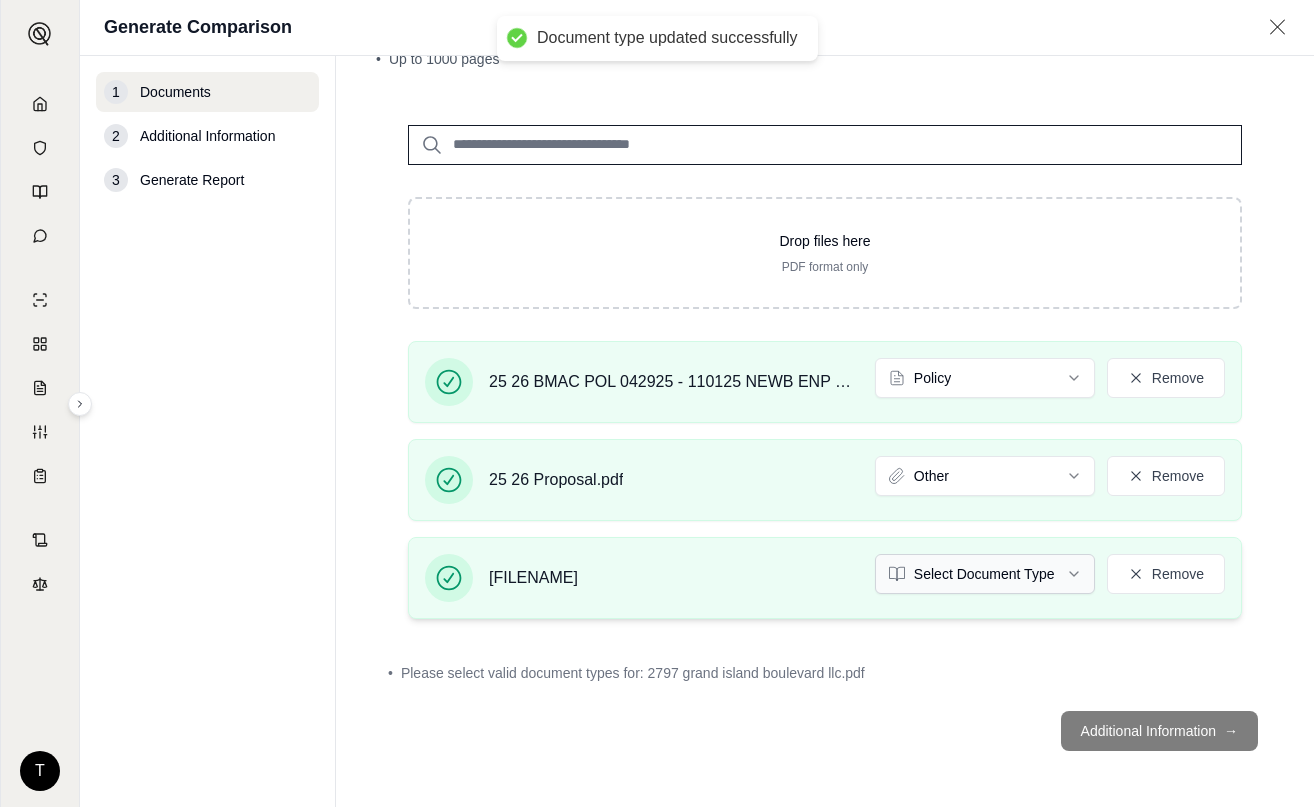 click on "Document type updated successfully T Generate Comparison 1 Documents 2 Additional Information 3 Generate Report Documents • Upload Policy Related Documents • Up to 1000 pages Drop files here PDF format only 25 26 BMAC POL 042925 - 110125 NEWB ENP 0745818.pdf Policy Remove 25 26 Proposal.pdf Other Remove 2797 grand island boulevard llc.pdf Select Document Type Remove • Please select valid document types for: 2797 grand island boulevard llc.pdf Additional Information →" at bounding box center (657, 403) 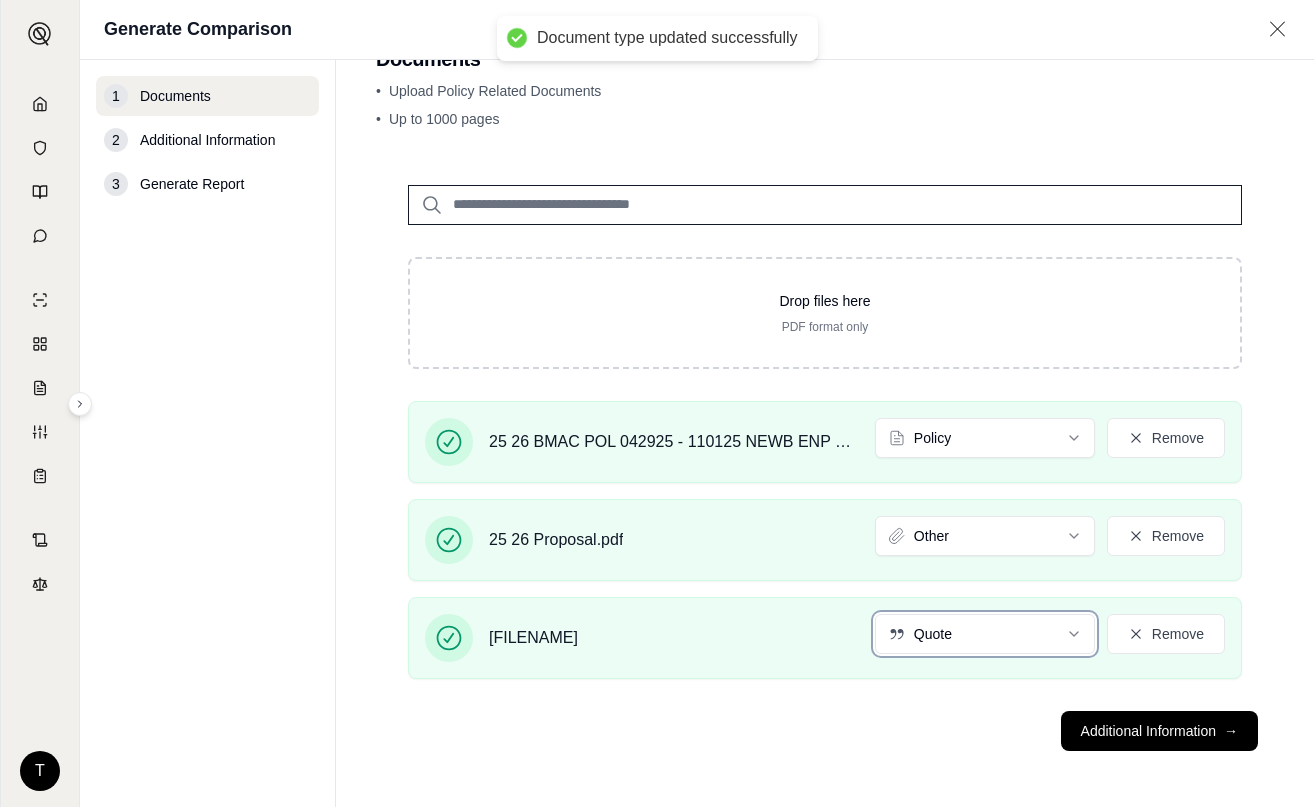 scroll, scrollTop: 55, scrollLeft: 0, axis: vertical 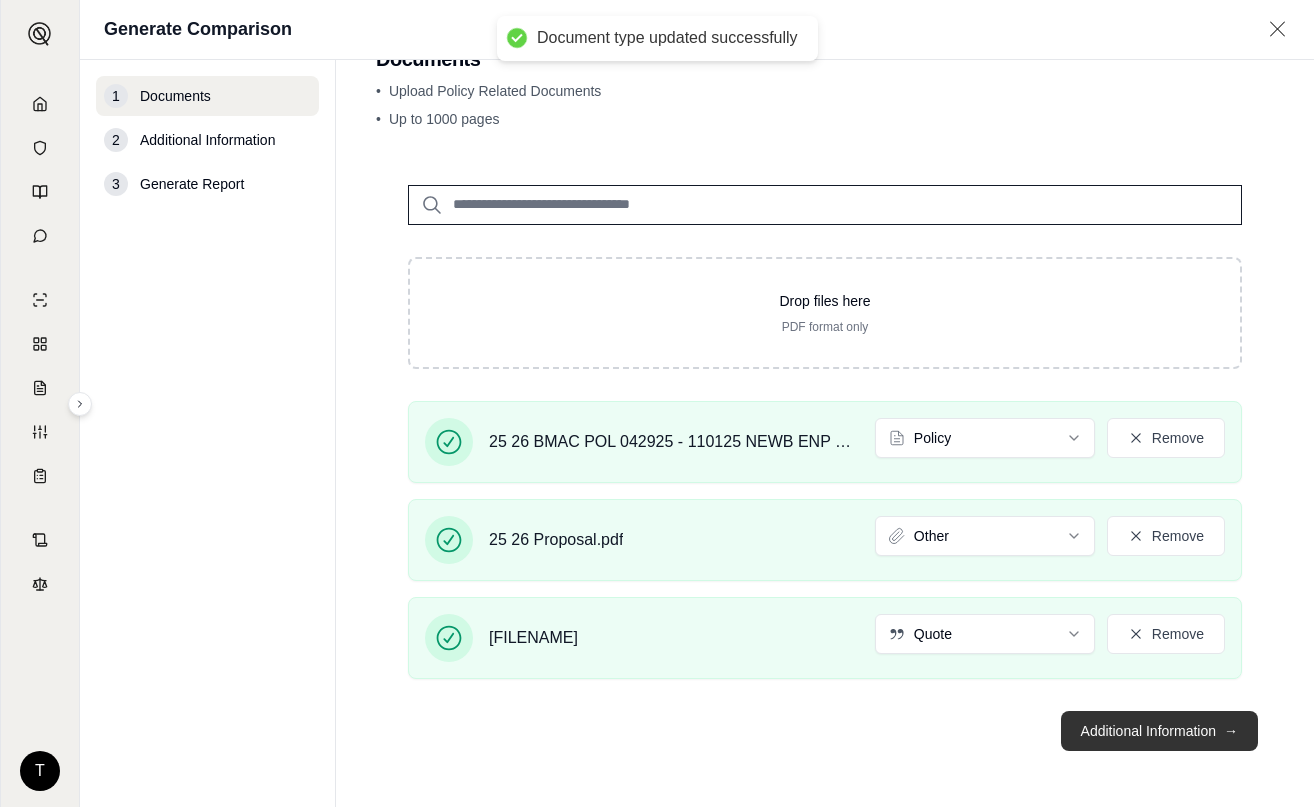 click on "Additional Information →" at bounding box center [1159, 731] 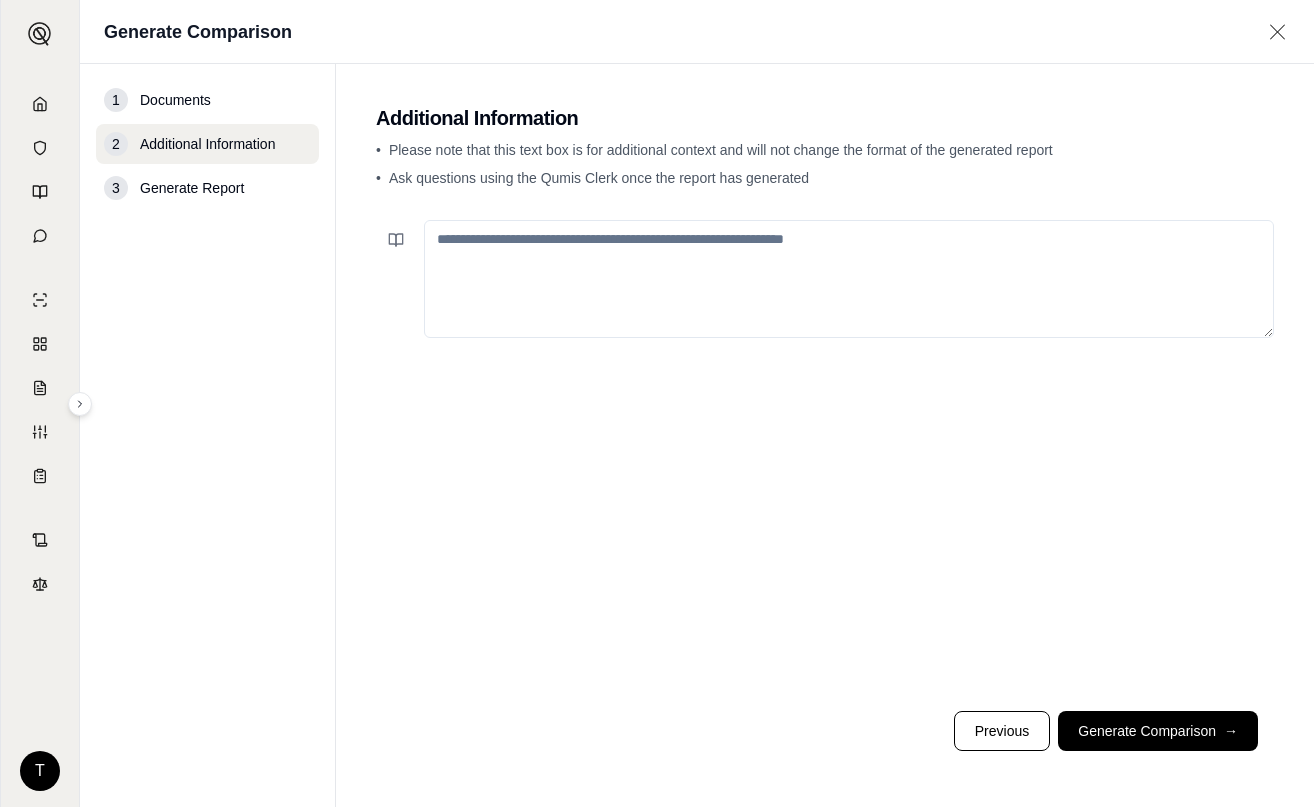 click at bounding box center (849, 279) 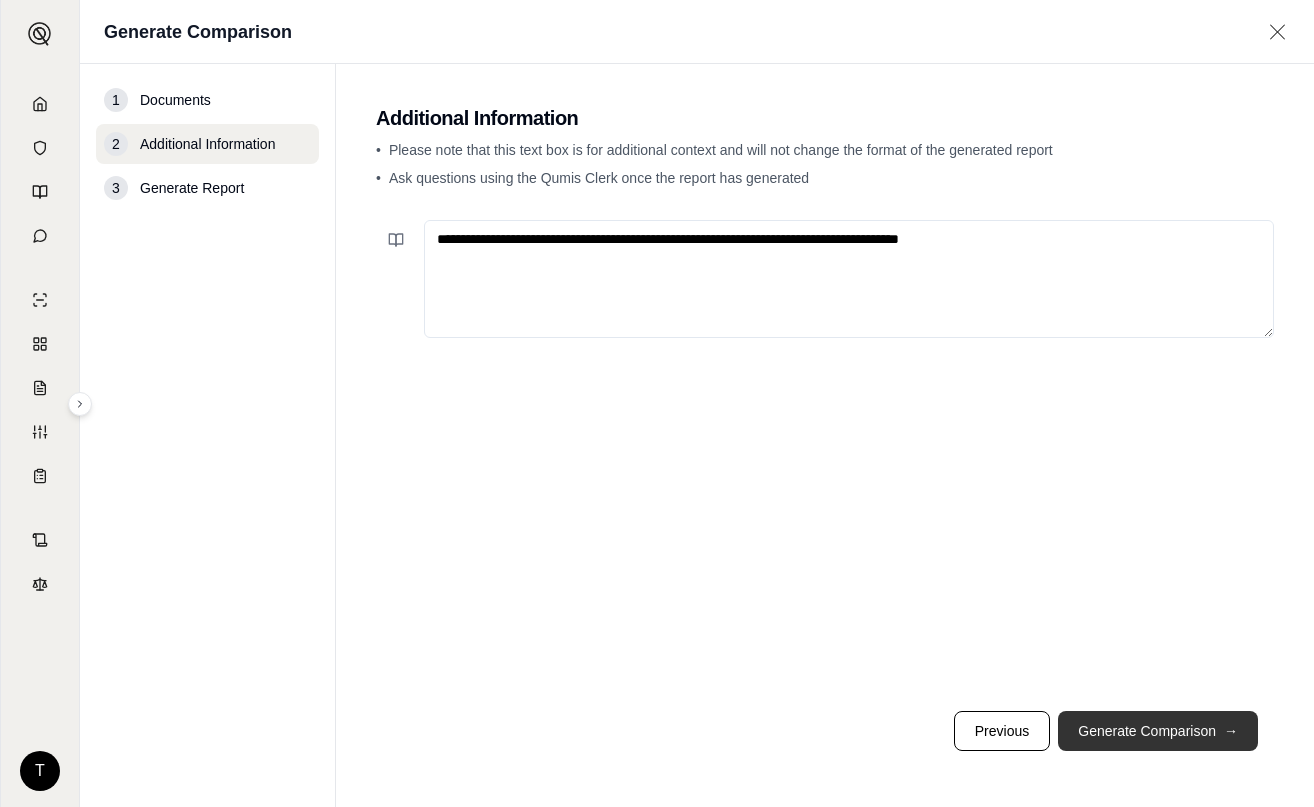 type on "**********" 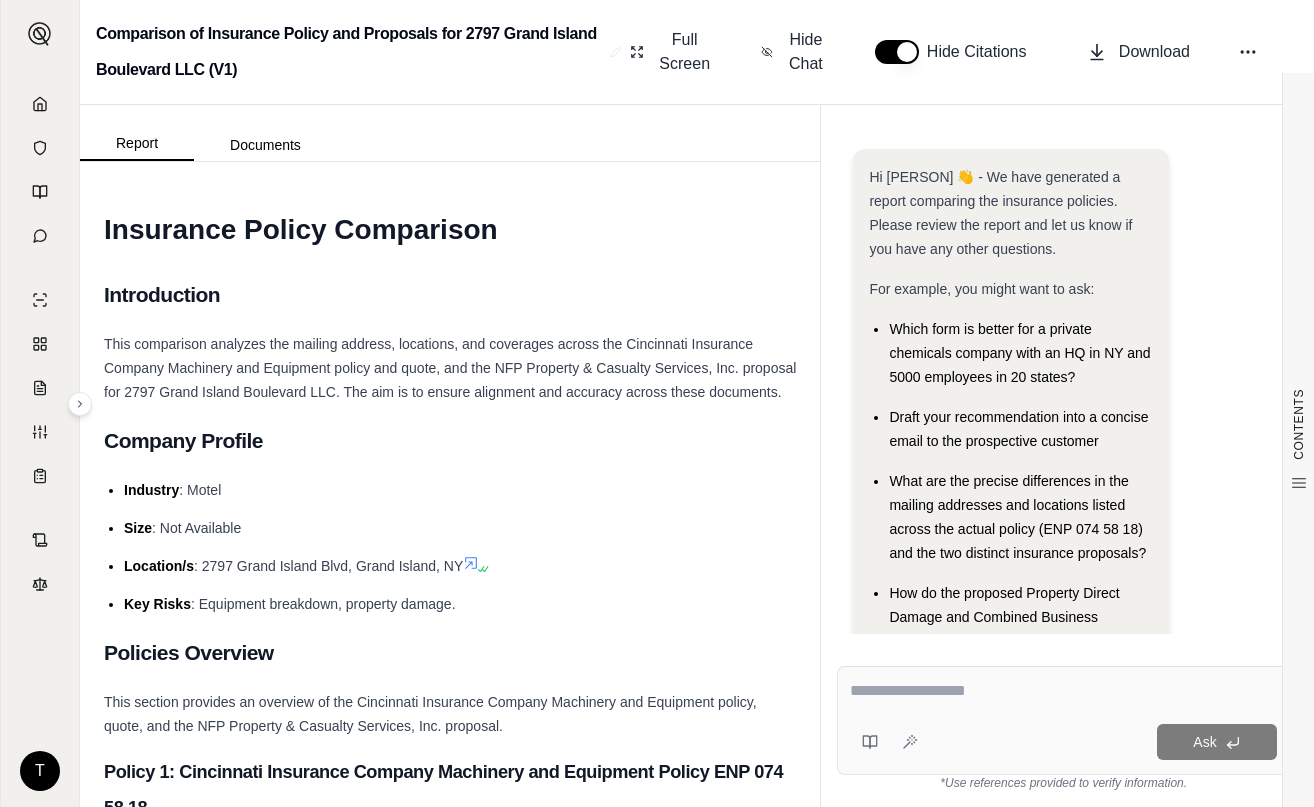 scroll, scrollTop: 0, scrollLeft: 0, axis: both 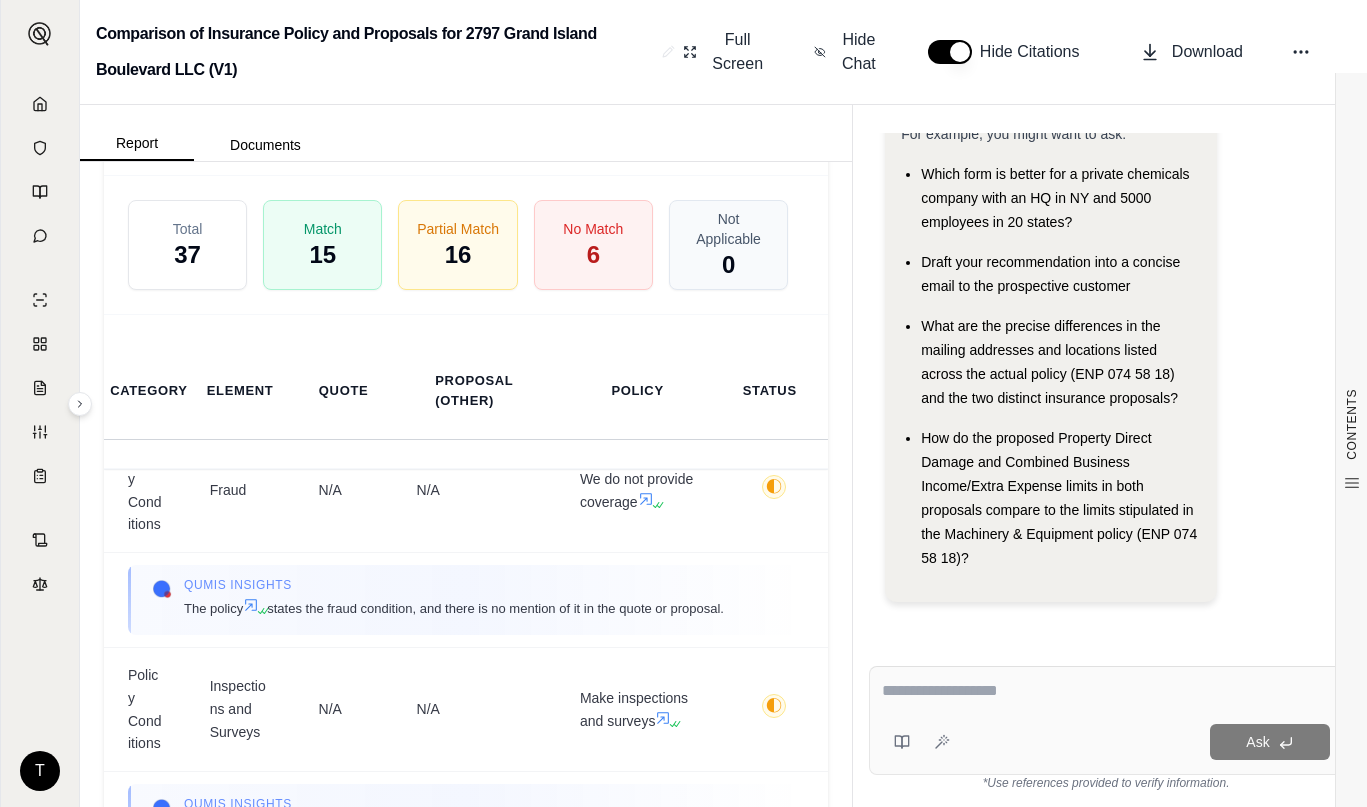 click on "Download Excel" at bounding box center [587, 115] 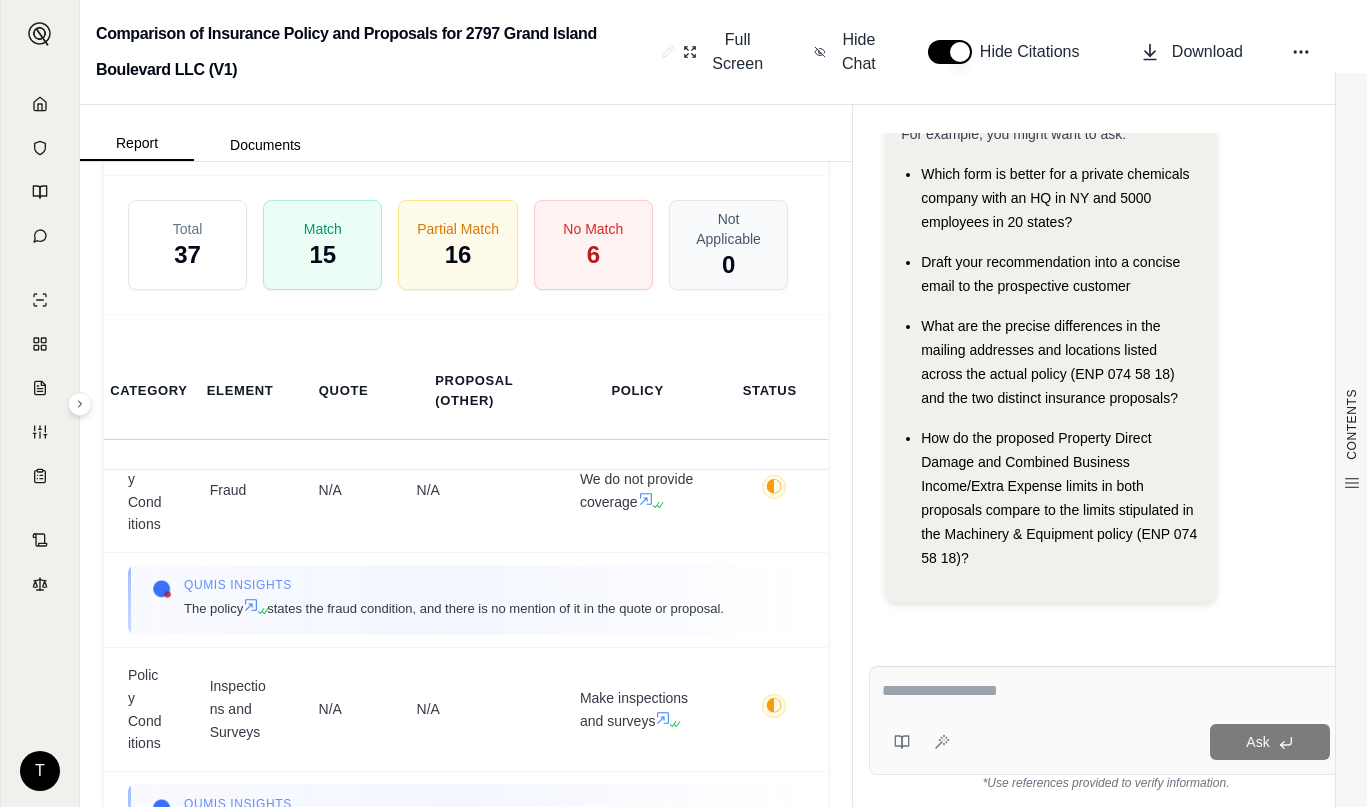 drag, startPoint x: 587, startPoint y: 719, endPoint x: 479, endPoint y: 677, distance: 115.87925 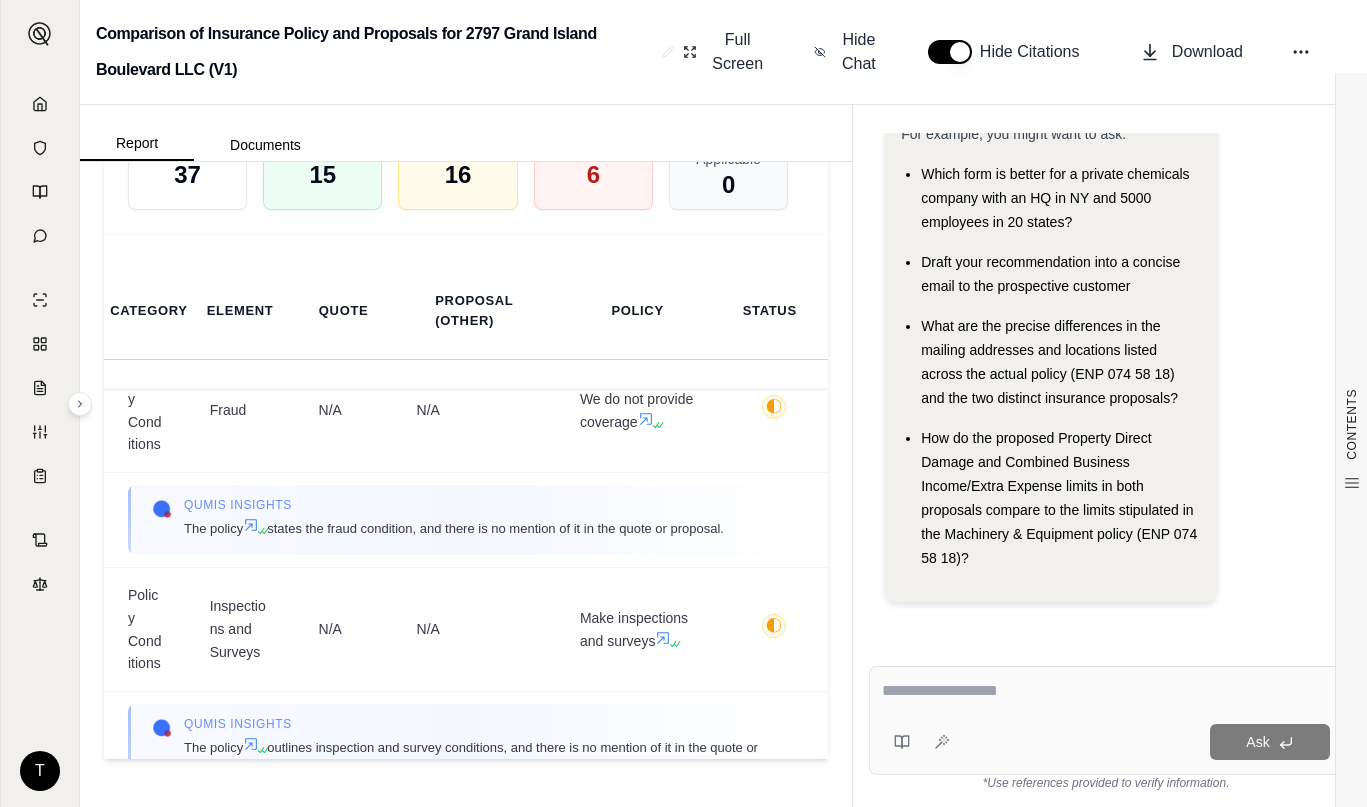 scroll, scrollTop: 5333, scrollLeft: 0, axis: vertical 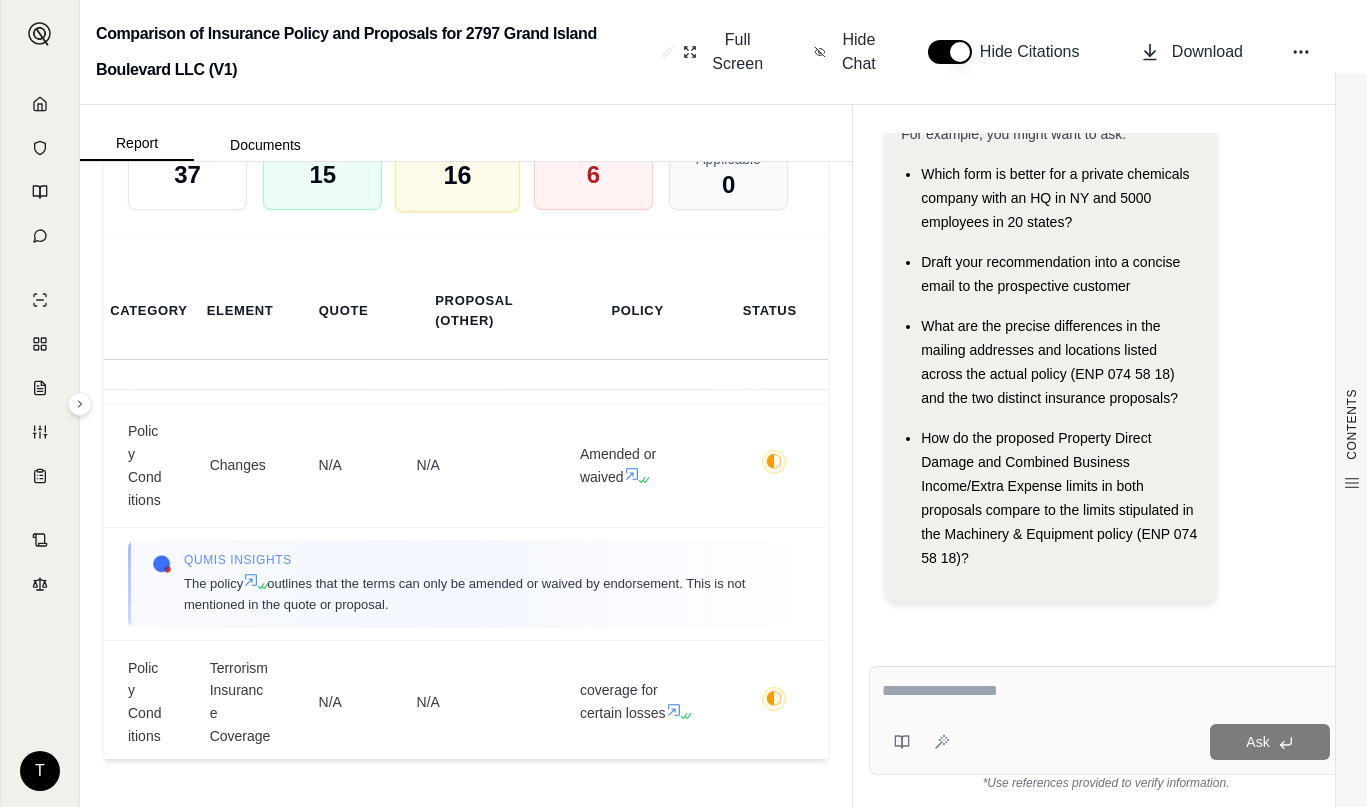 click on "16" at bounding box center [458, 176] 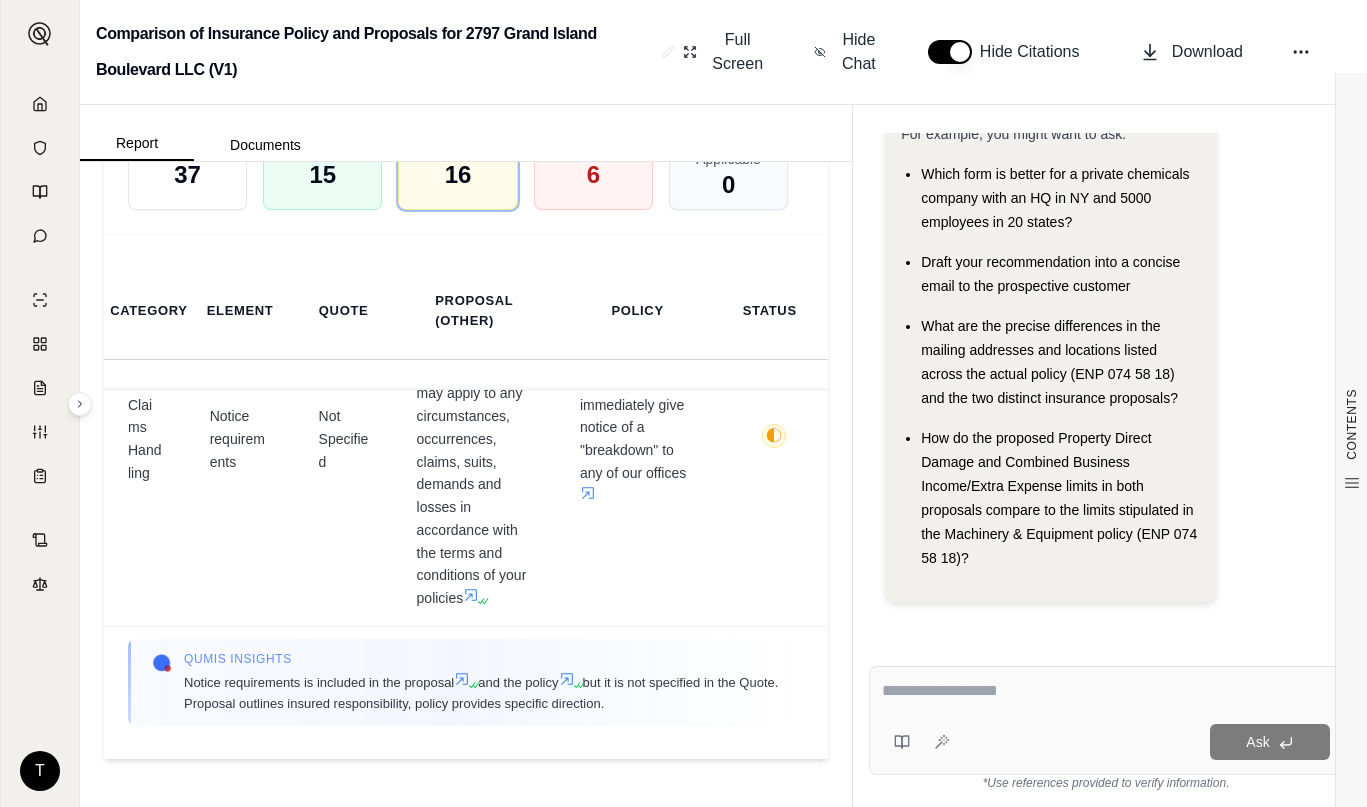 scroll, scrollTop: 4400, scrollLeft: 0, axis: vertical 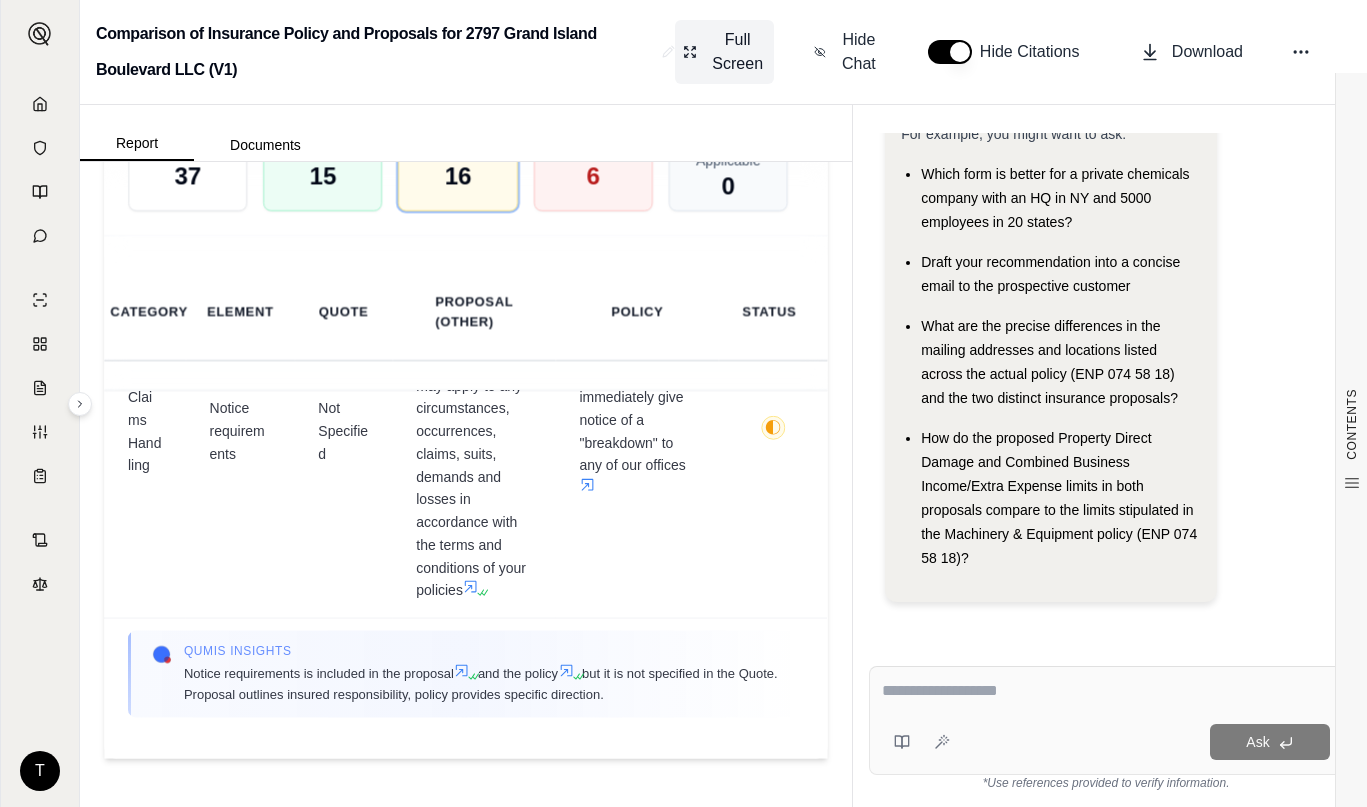 click on "Full Screen" at bounding box center [737, 52] 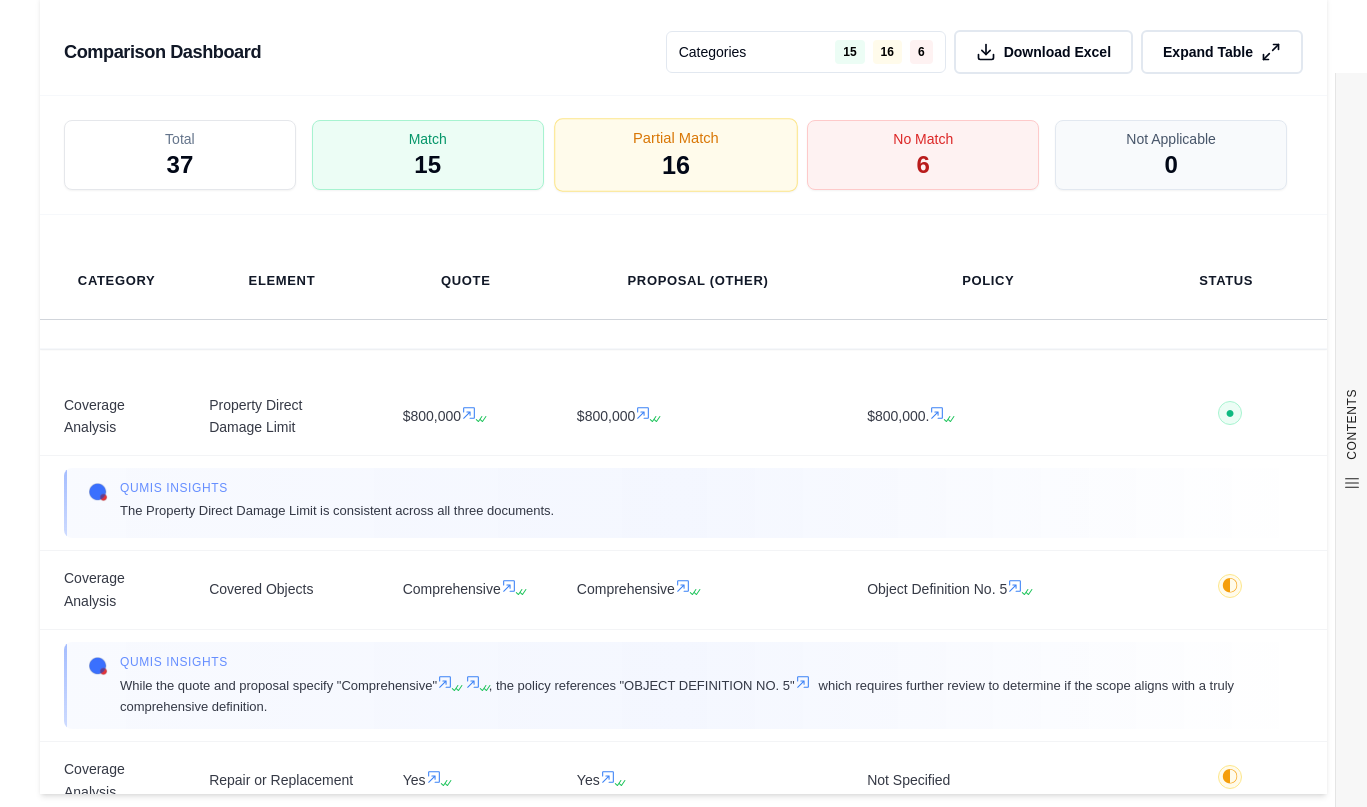 scroll, scrollTop: 4000, scrollLeft: 0, axis: vertical 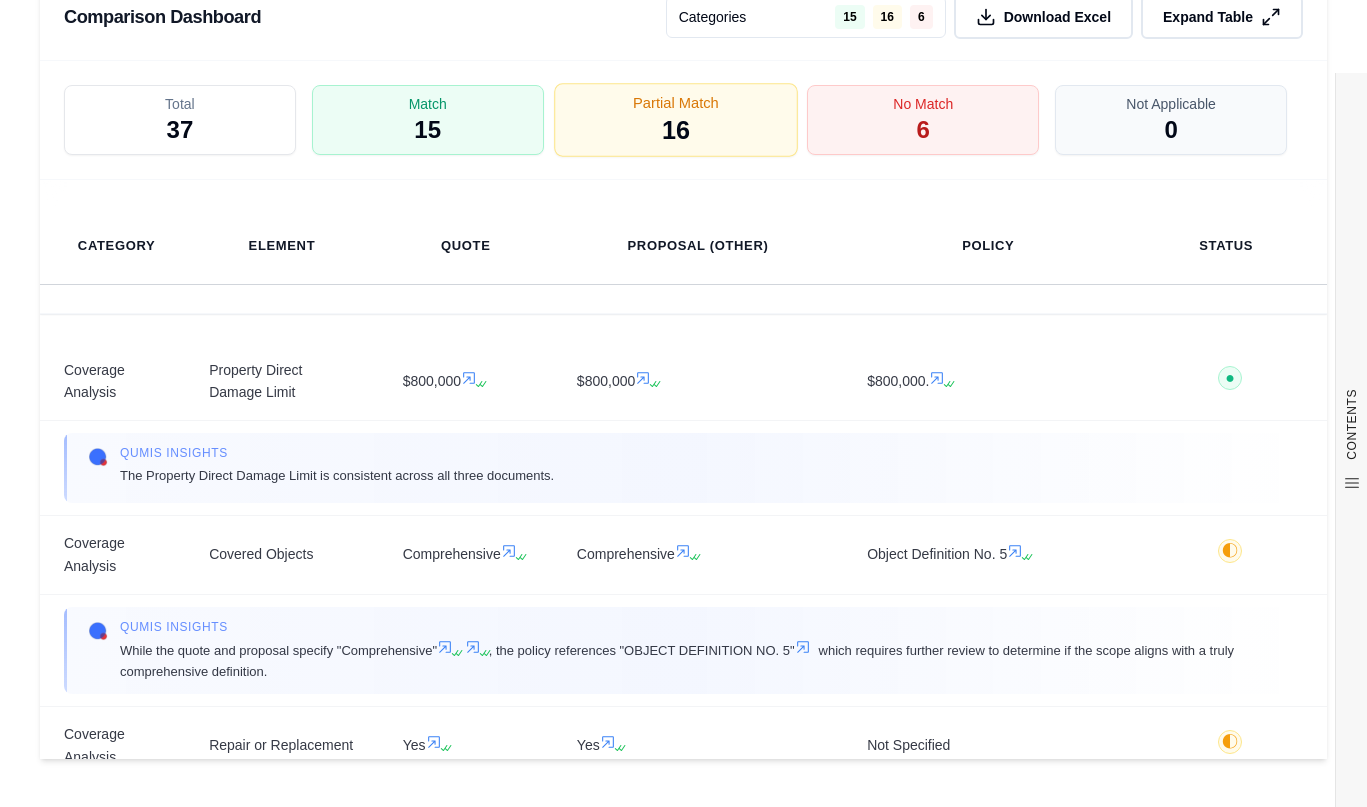 click on "16" at bounding box center (675, 130) 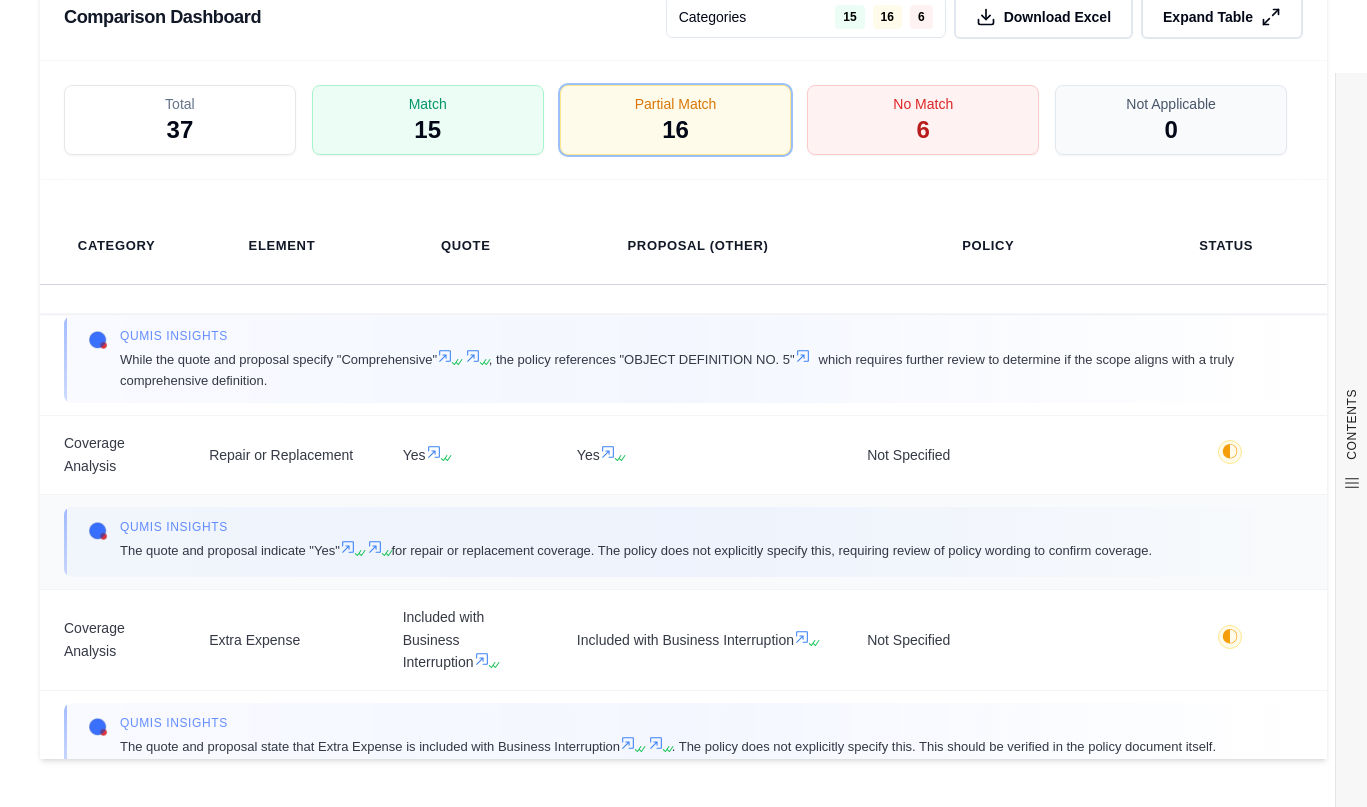 scroll, scrollTop: 0, scrollLeft: 0, axis: both 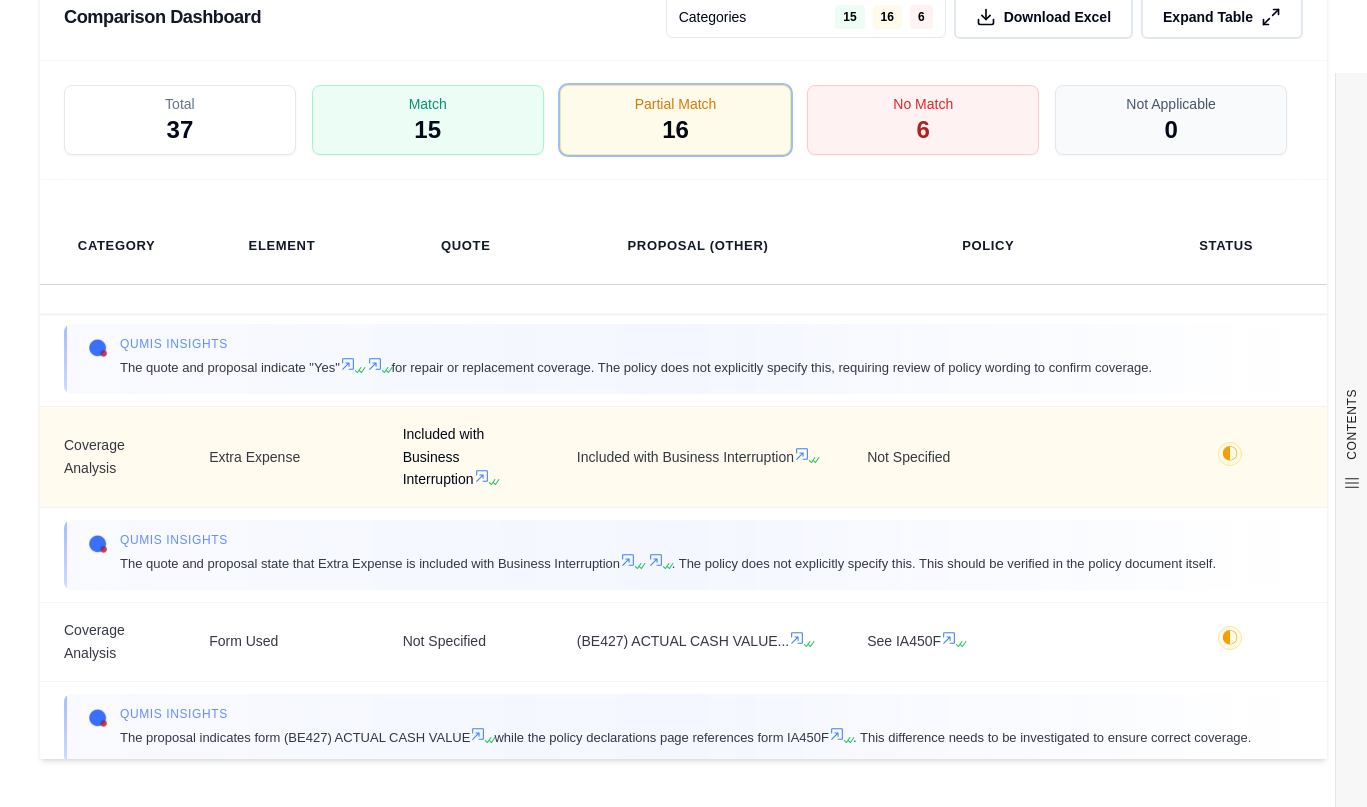 click 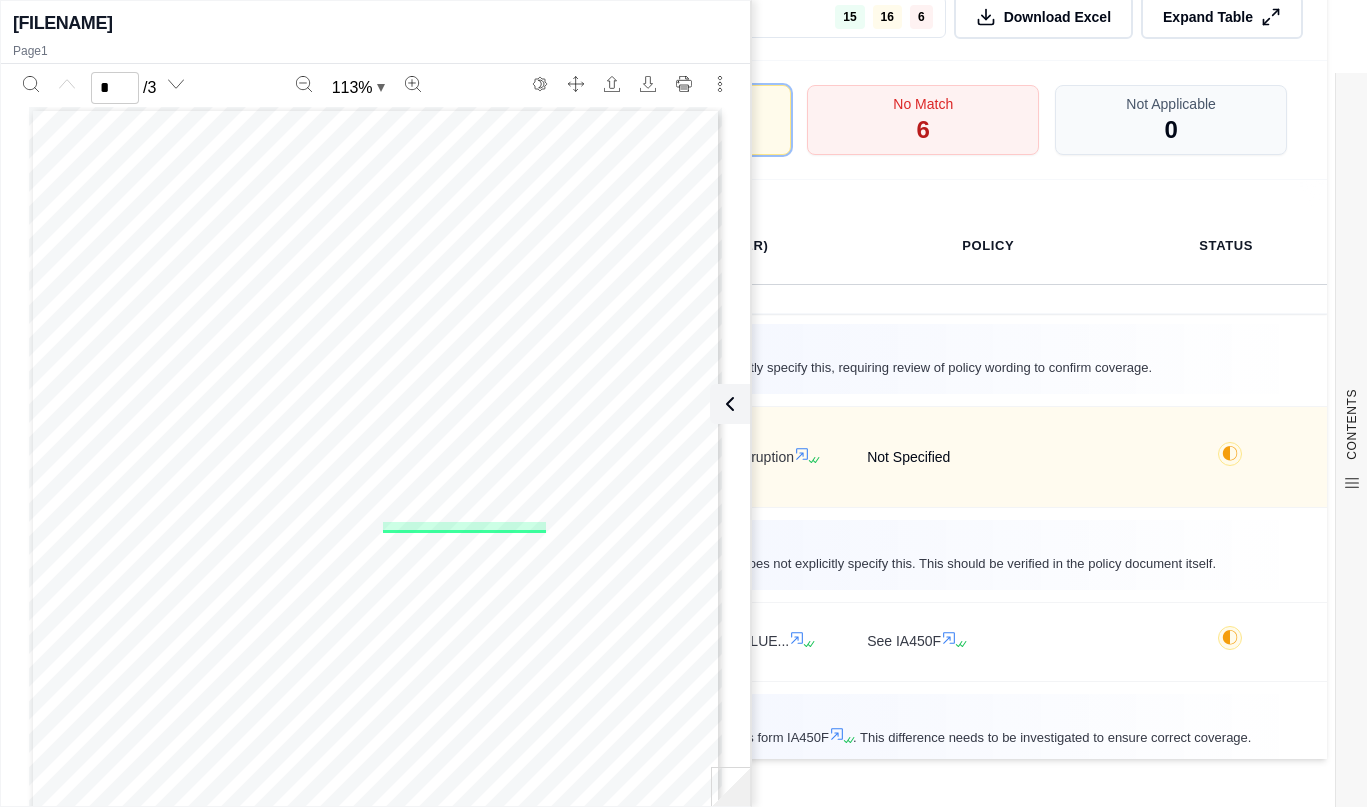 click on "Not Specified" at bounding box center [988, 456] 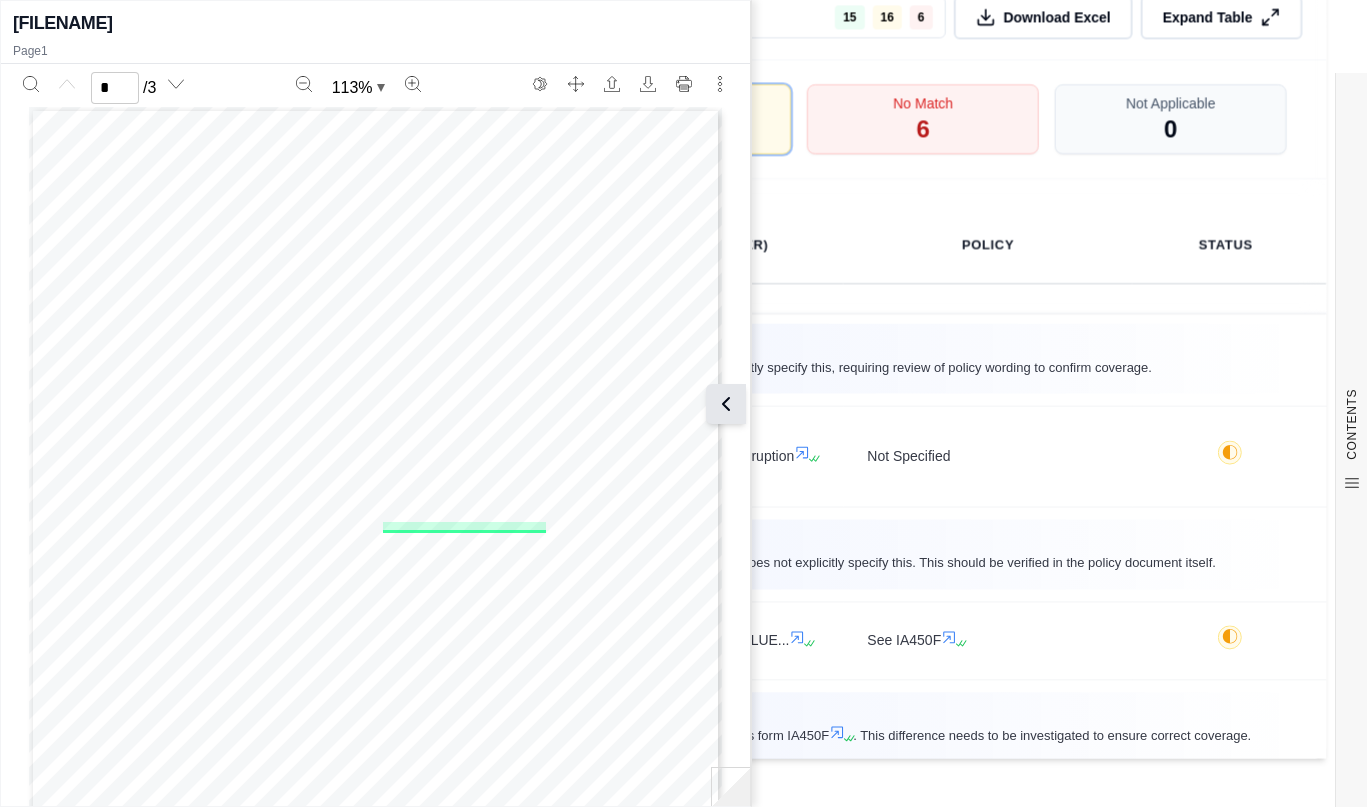 click 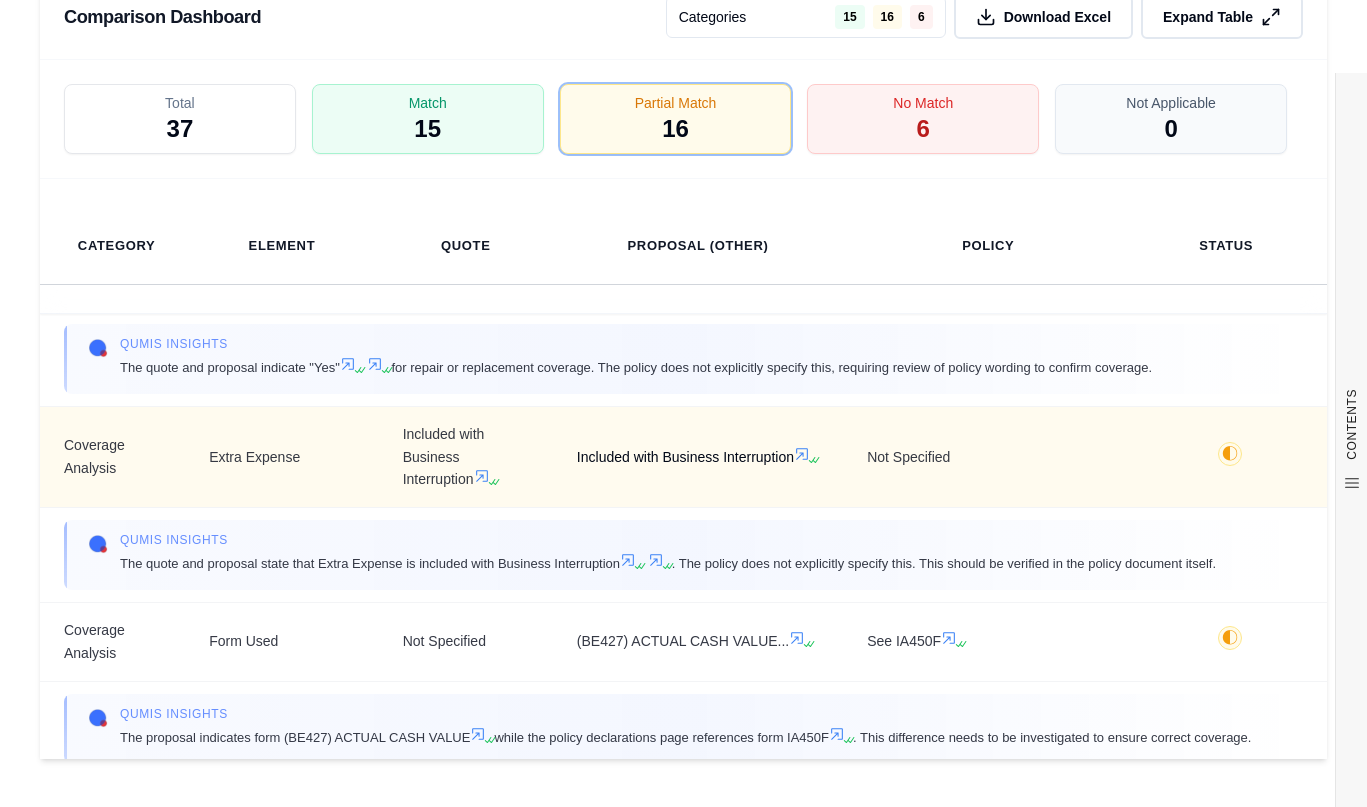 click 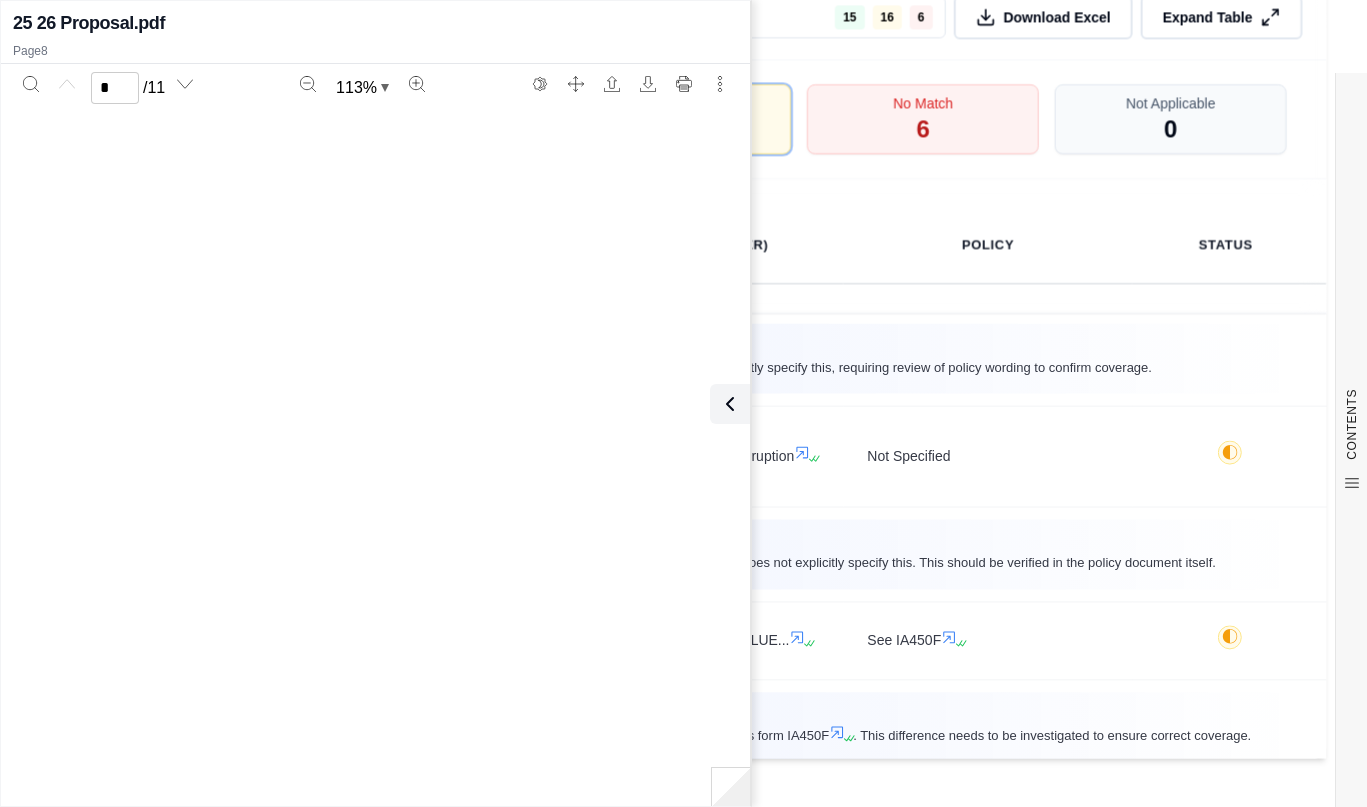 type on "*" 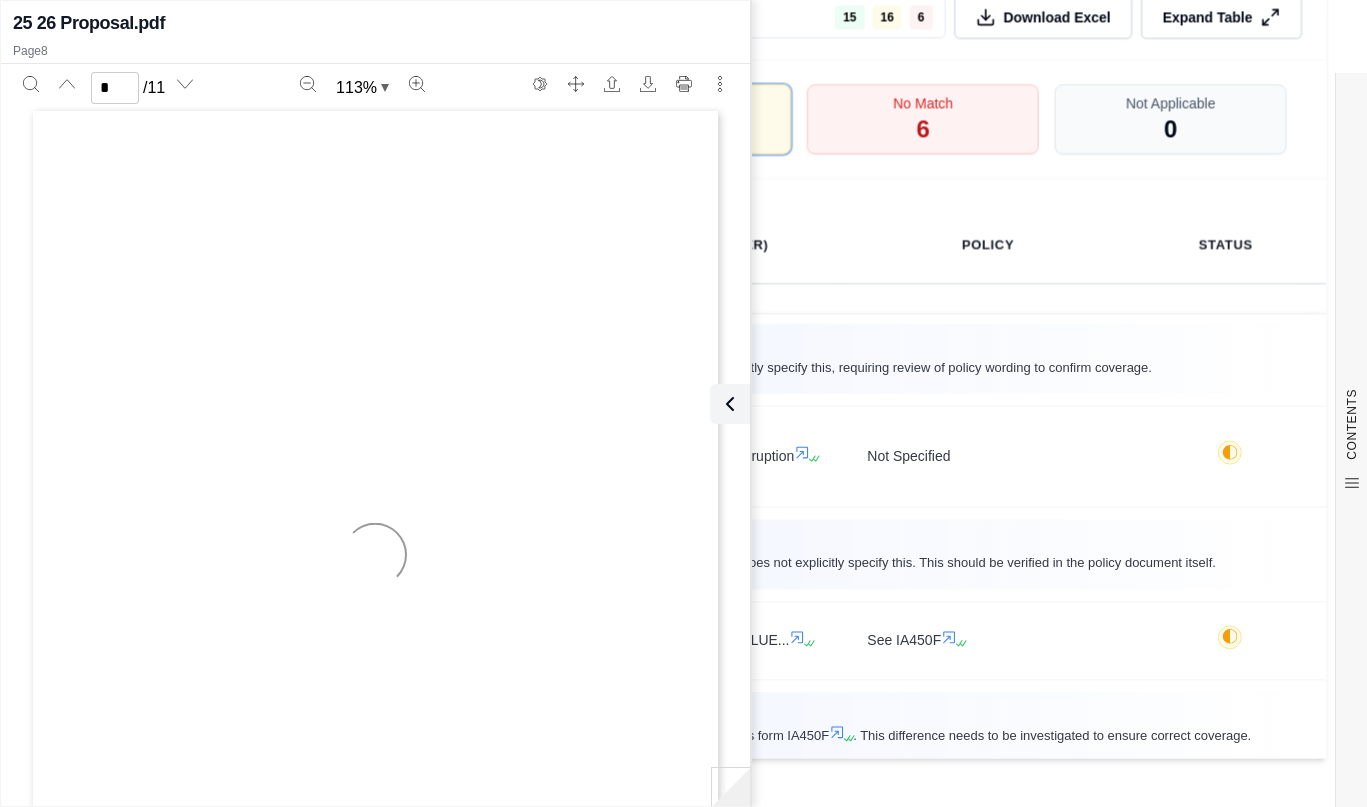 scroll, scrollTop: 6278, scrollLeft: 0, axis: vertical 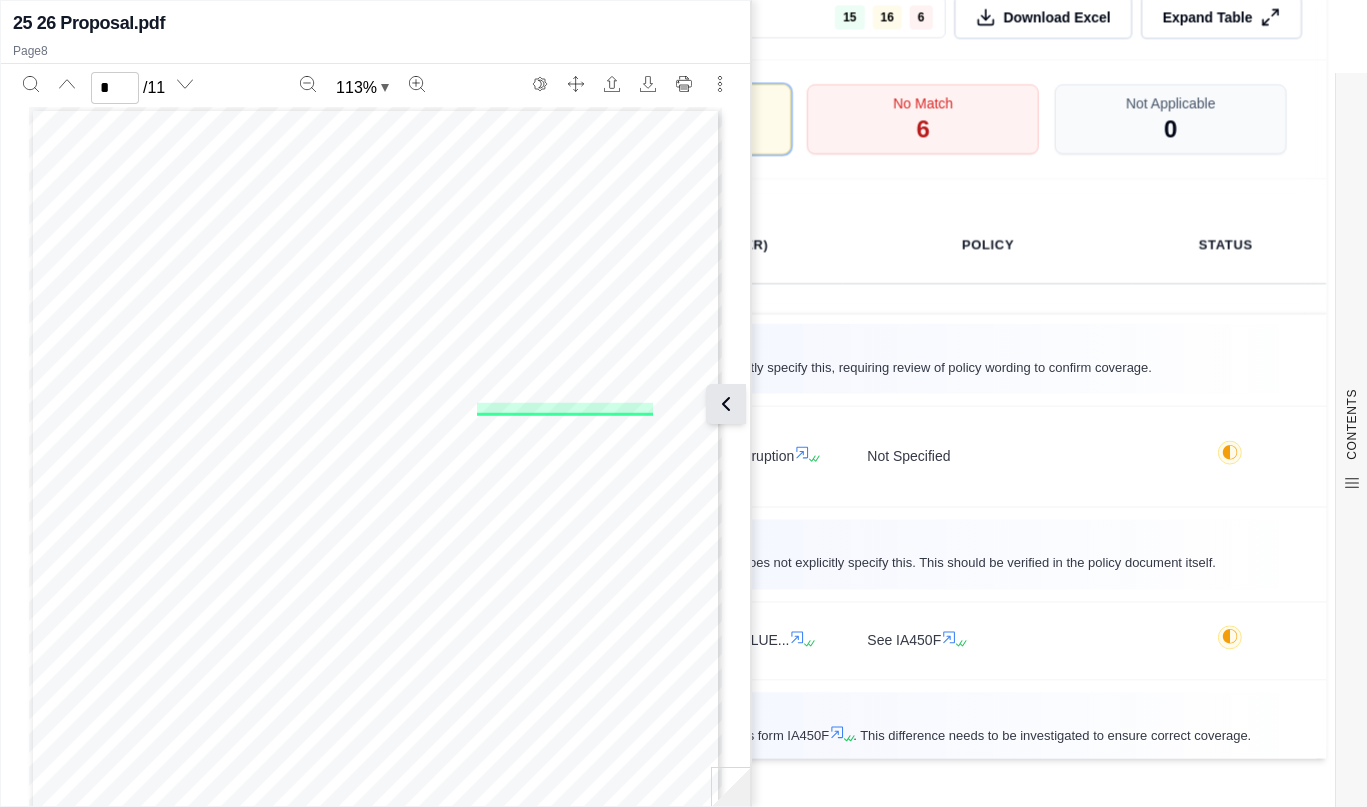 click 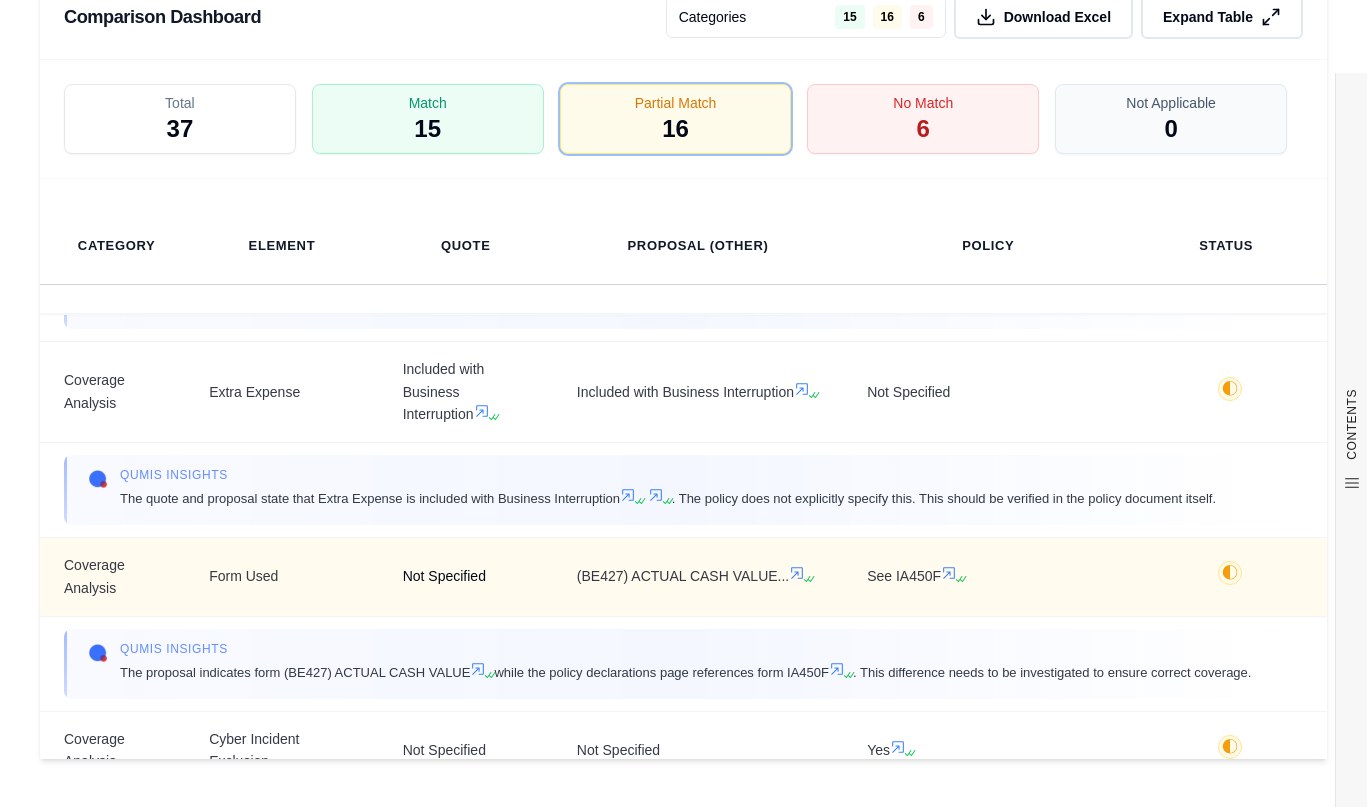 scroll, scrollTop: 400, scrollLeft: 0, axis: vertical 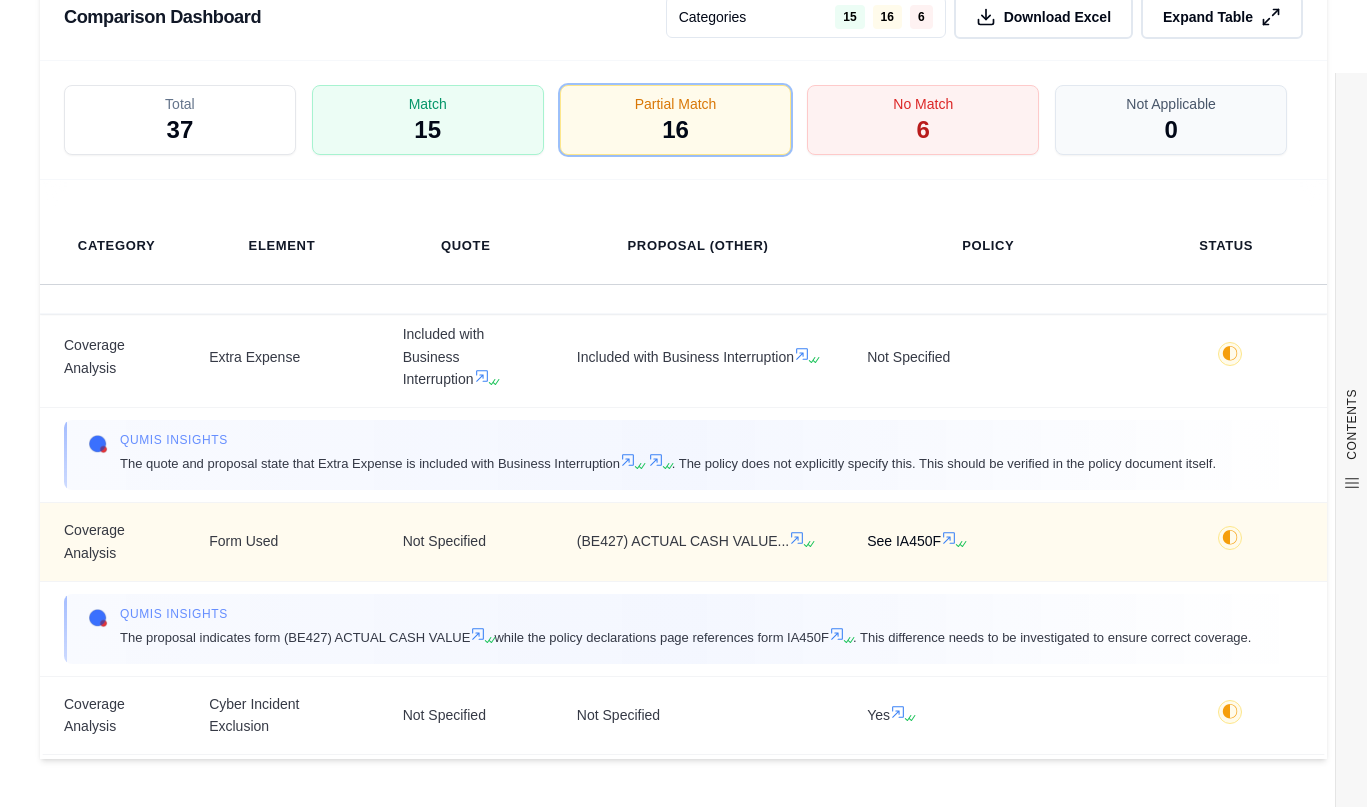 click 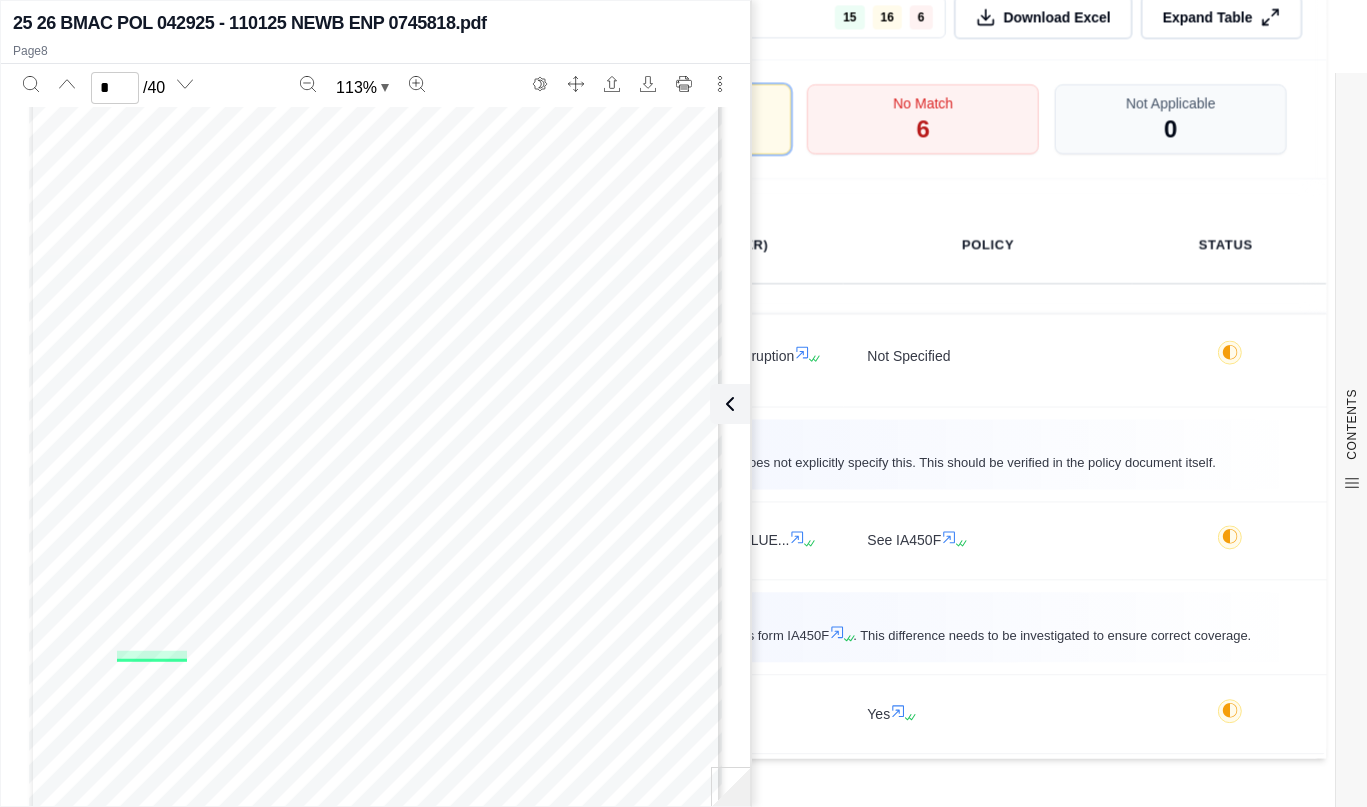 scroll, scrollTop: 6478, scrollLeft: 0, axis: vertical 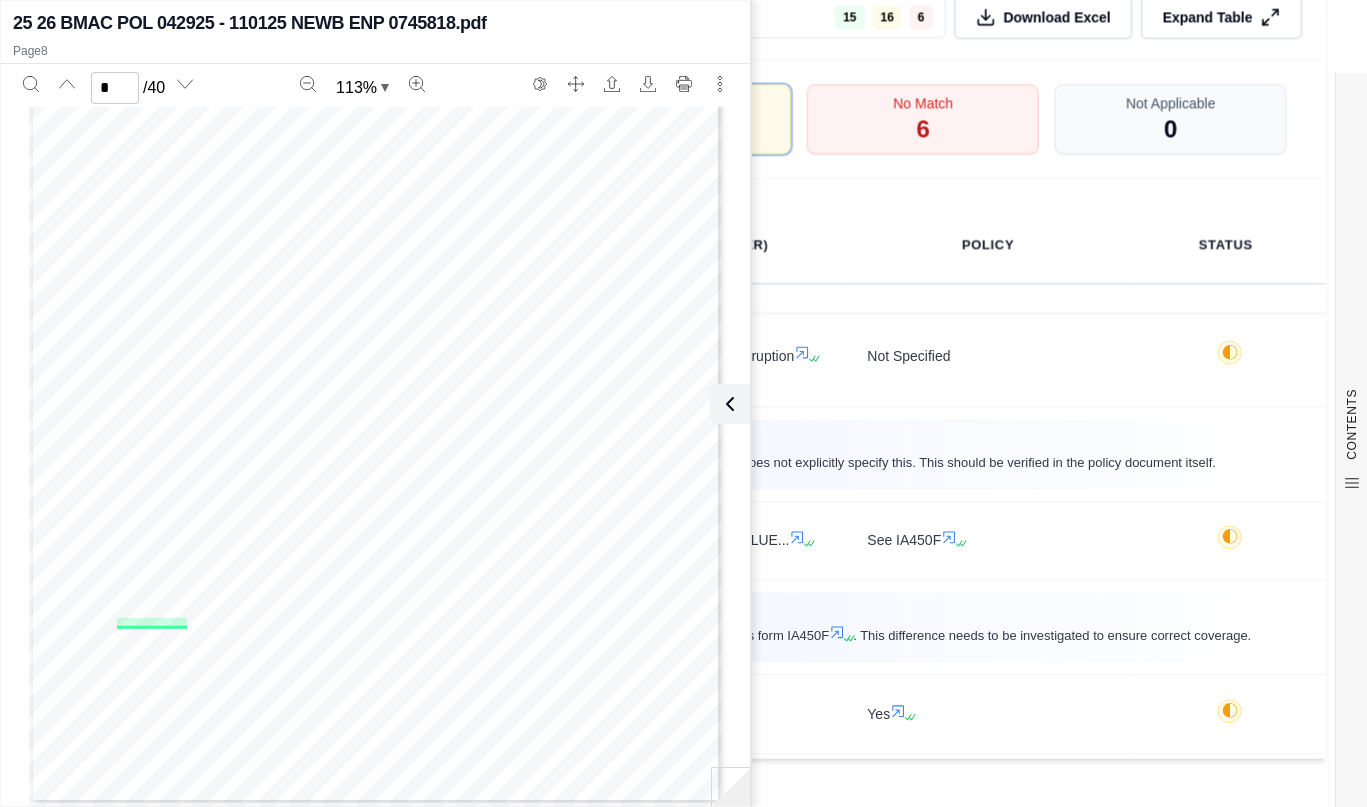 click on "Cincinnati Insurance Company Mailing Address: P.O. Box 145496, CINCINNATI, OHIO 45250-5496 Home Office: FAIRFIELD, OHIO 45014-6141 A Stock Insurance Company MACHINERY AND EQUIPMENT COVERAGE PART DECLARATIONS POLICY NUMBER: ENP 074 58 18 Policy Period: from 04/29/2025 to 11/01/2025 at 12:01 AM Standard Time at your mailing address shown in the Common Policy Dedarations. Named Insured is the same as it appears in the Common Policy Declarations unless another entry is made here. 2797 GRAND ISLAND BOULEVARD LLC 38 SAINT DAVIDS DR BUFFALO, NY 14224-3440 TOTAL ANNUAL PREMIUM:$ SEE IA108 Installment Payments SEE IA108 ------~~~~ First Installment: $ Remaining lnstallment(s): $ *Limit of Insurance: $ Direct damage Limit: $ 8 0 0, 0 0 0. Business Income and Extra Expense or Extra Expense Only Limit: $ • 5 o, oo o. Consequential damage Consequential co-insurance % Limit:$ ------ ------- SCHEDULE SEE" at bounding box center [375, 355] 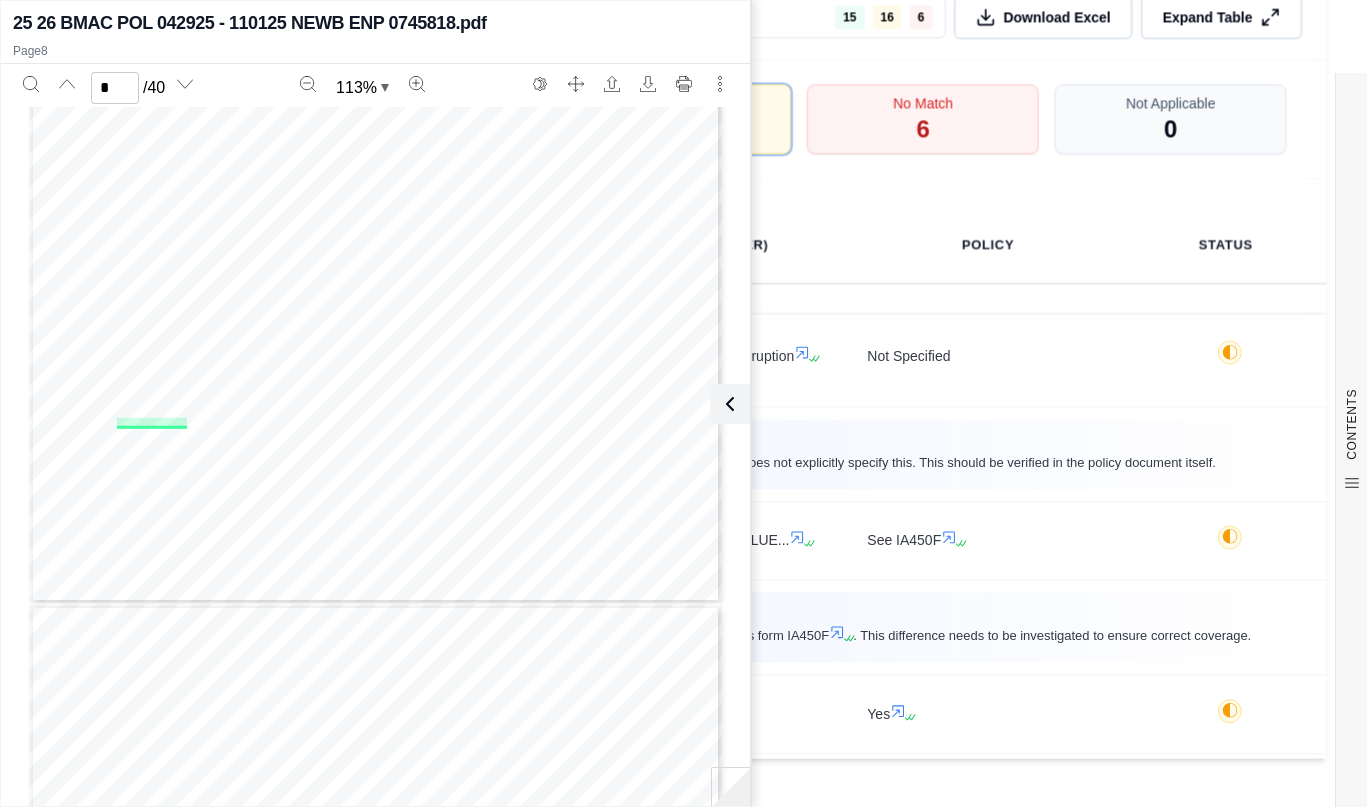 scroll, scrollTop: 6978, scrollLeft: 0, axis: vertical 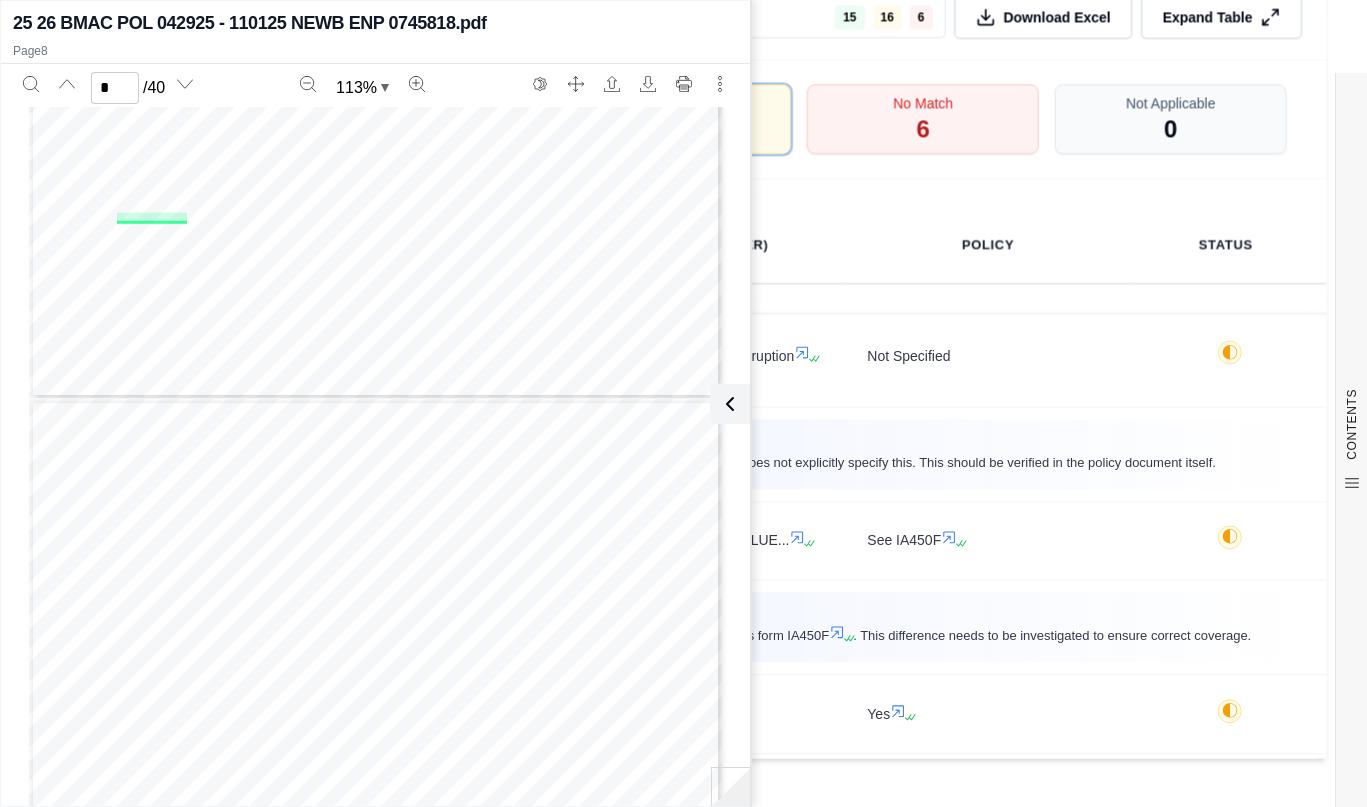 type on "*" 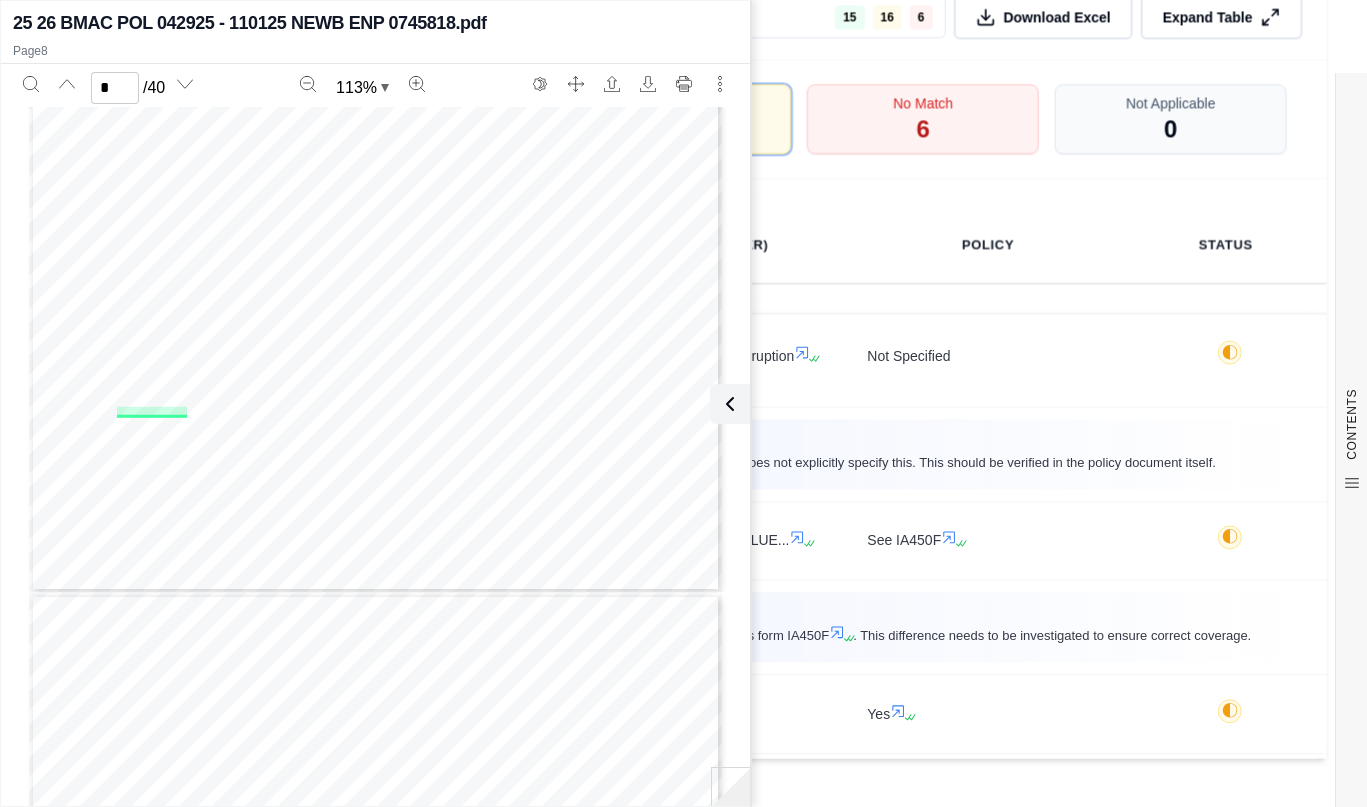 scroll, scrollTop: 6678, scrollLeft: 0, axis: vertical 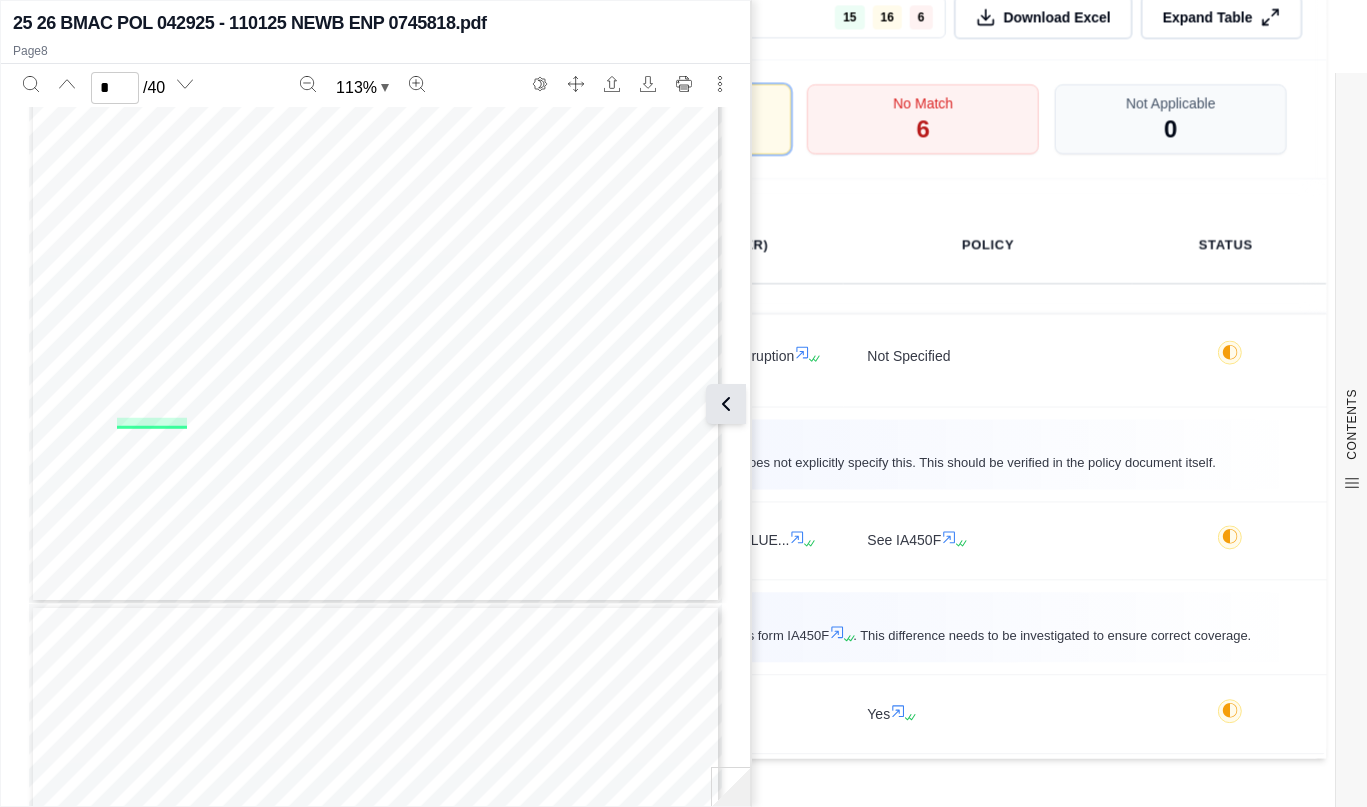 click at bounding box center (726, 404) 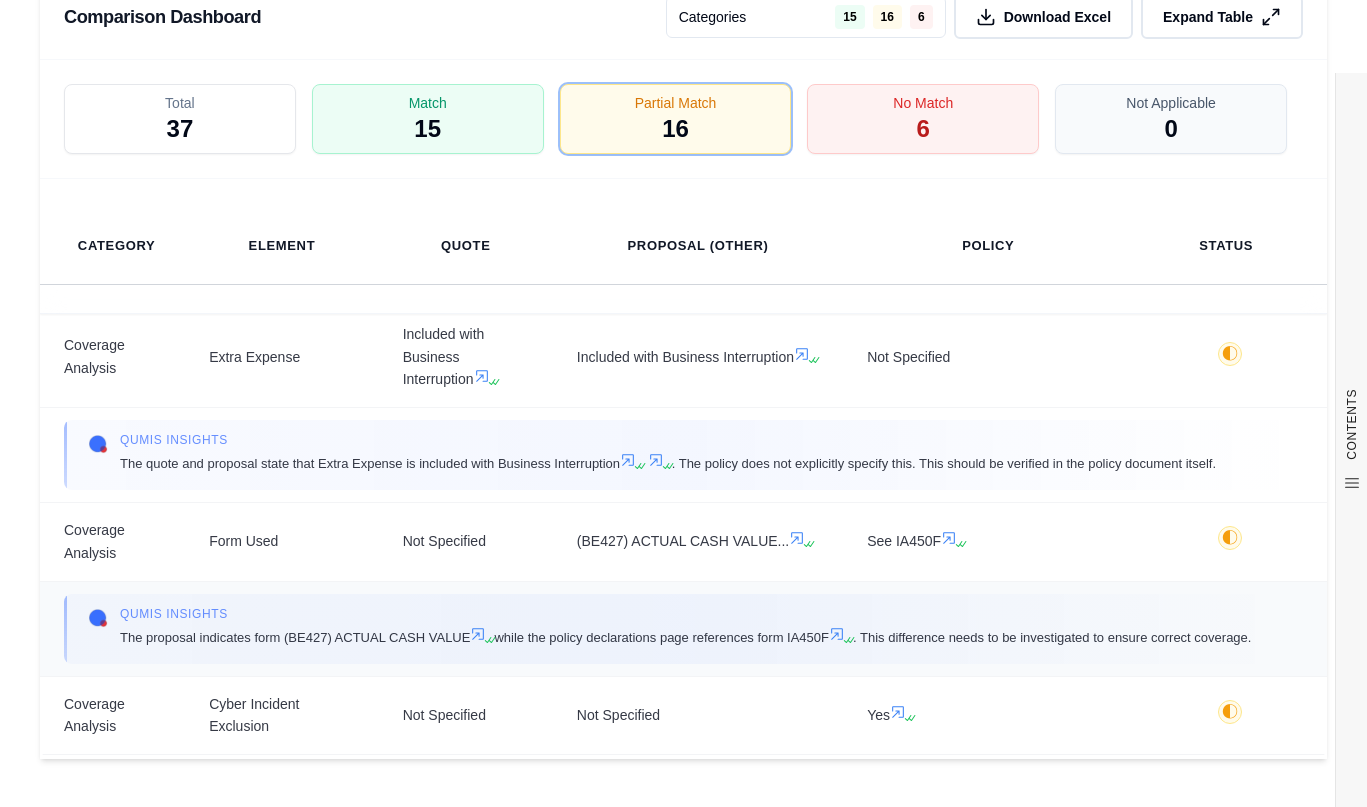 scroll, scrollTop: 500, scrollLeft: 0, axis: vertical 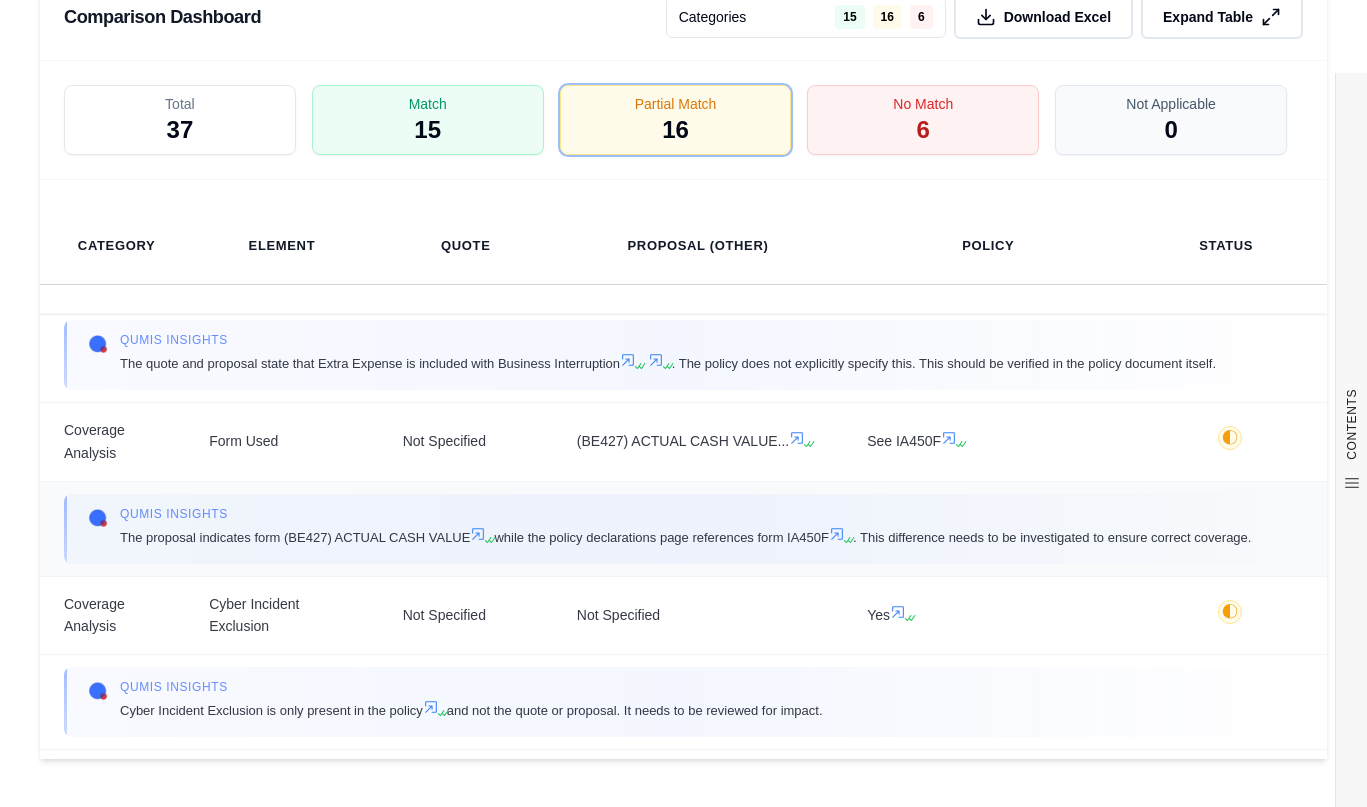 click 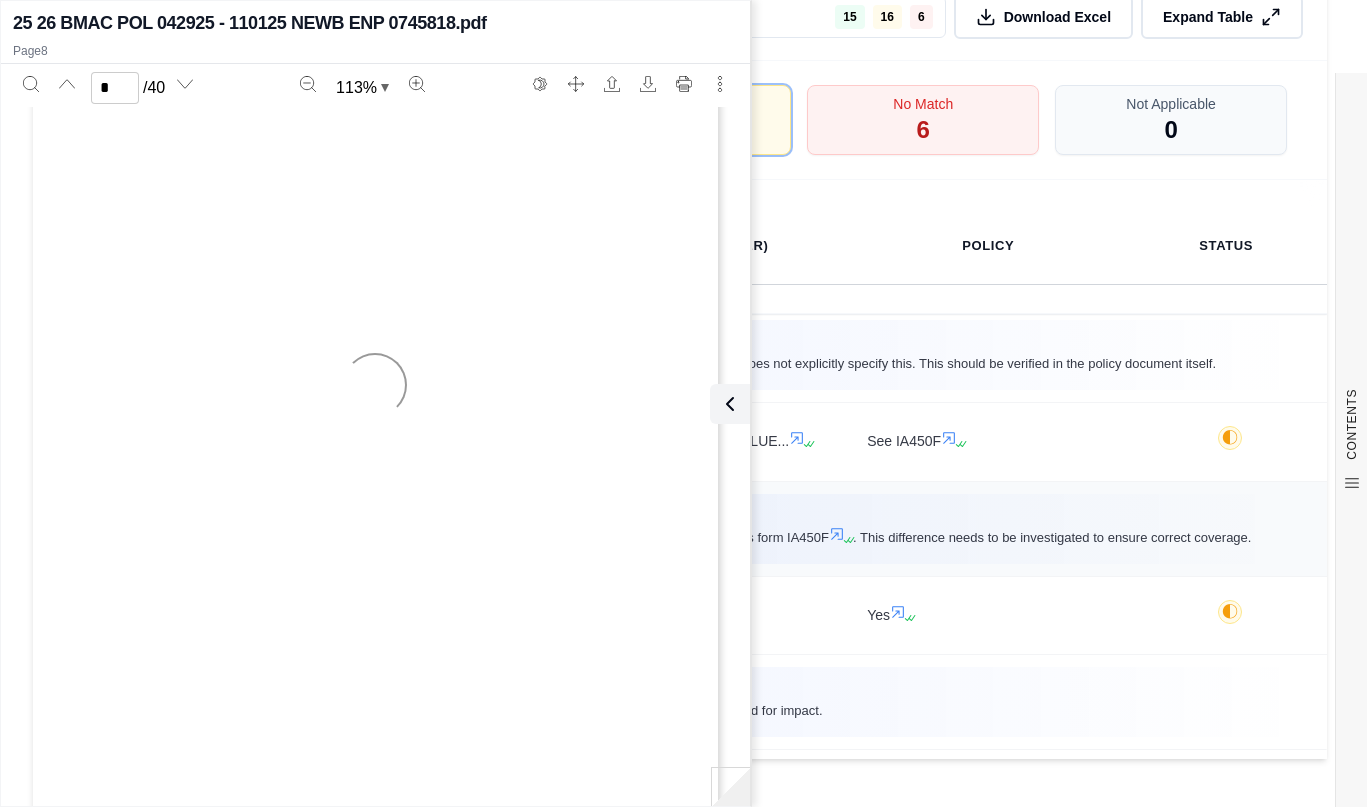 type on "*" 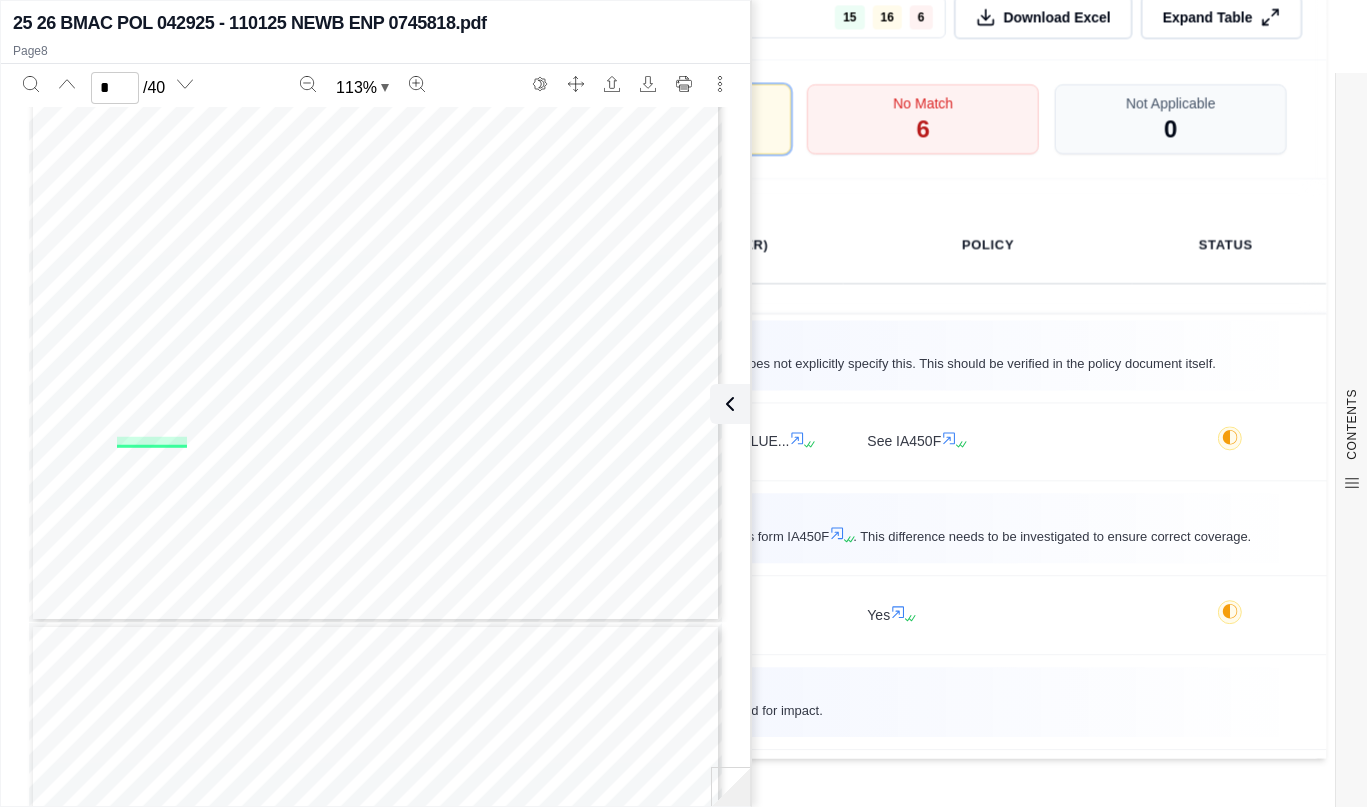 scroll, scrollTop: 6678, scrollLeft: 0, axis: vertical 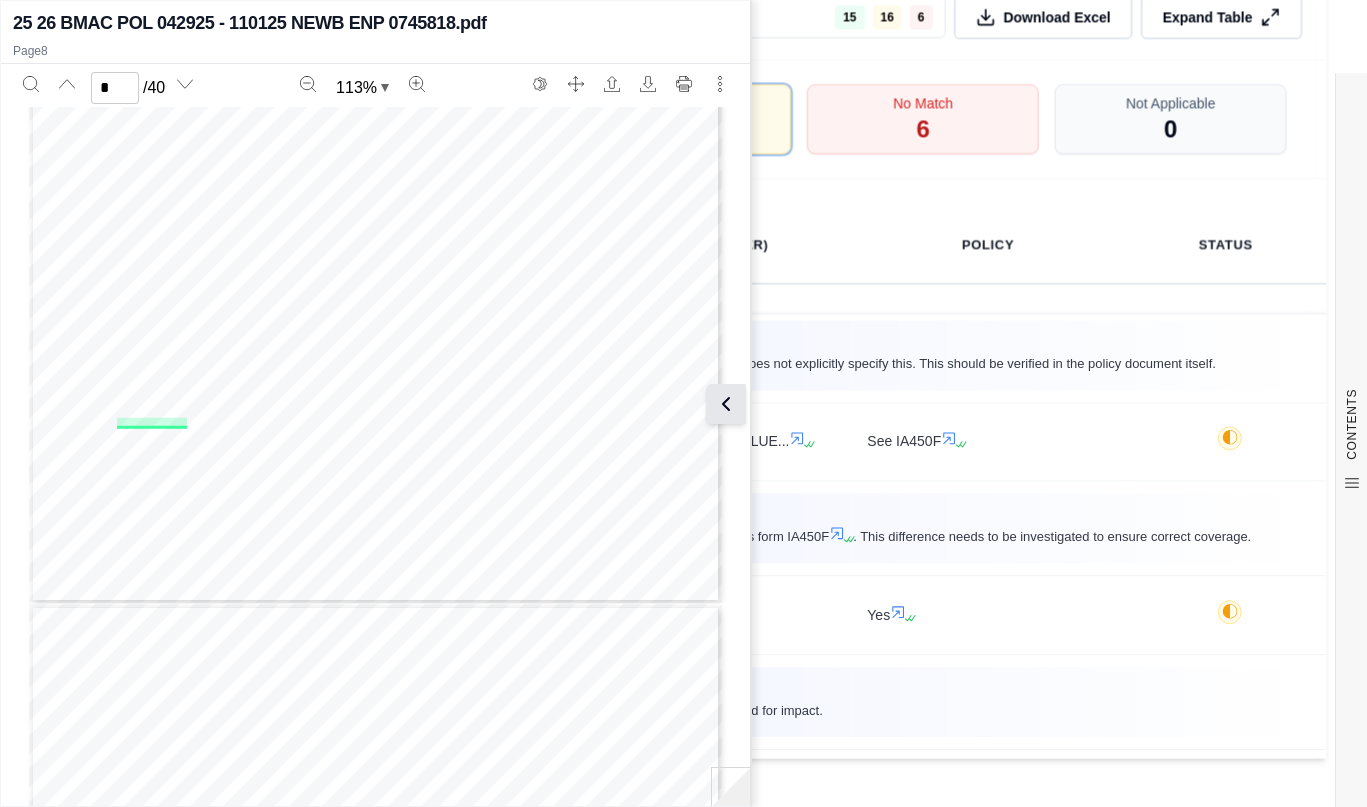 click 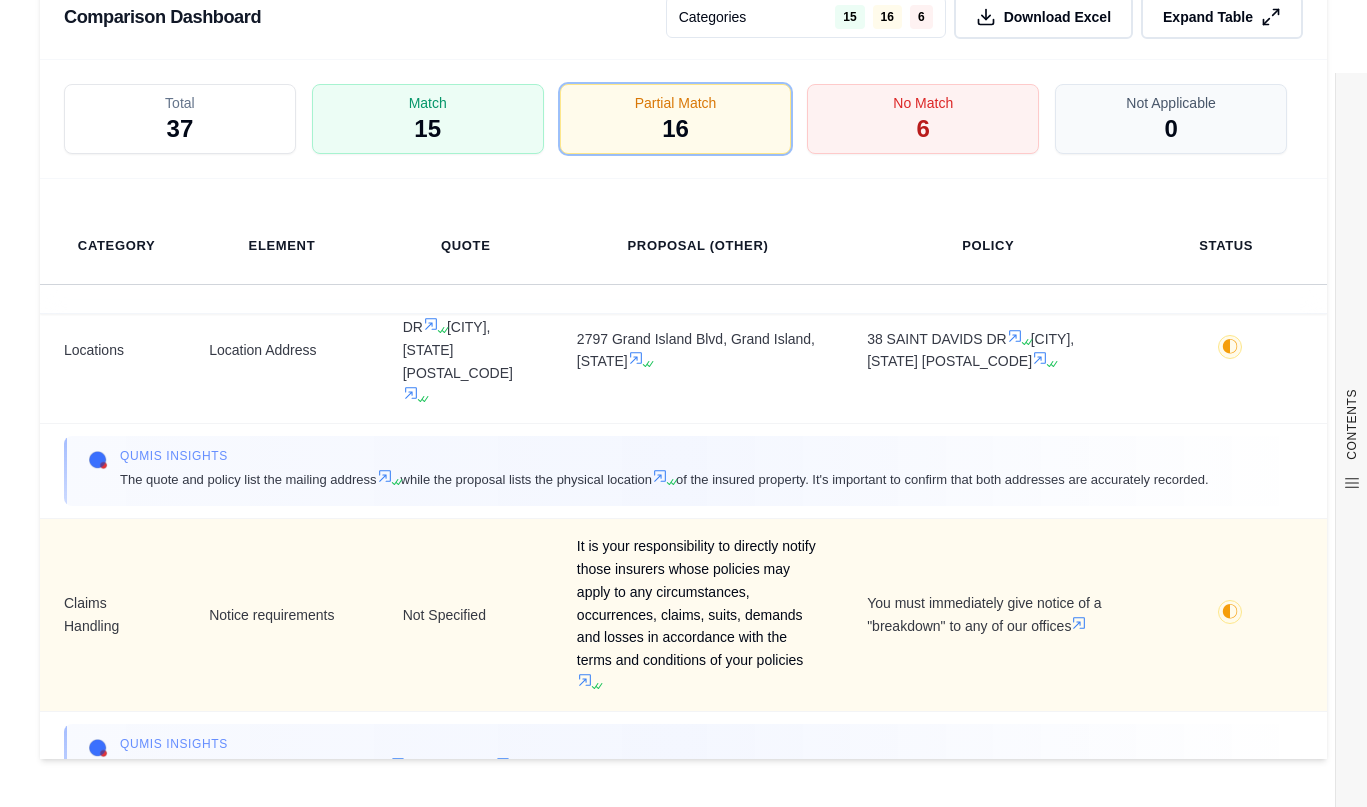 scroll, scrollTop: 2741, scrollLeft: 0, axis: vertical 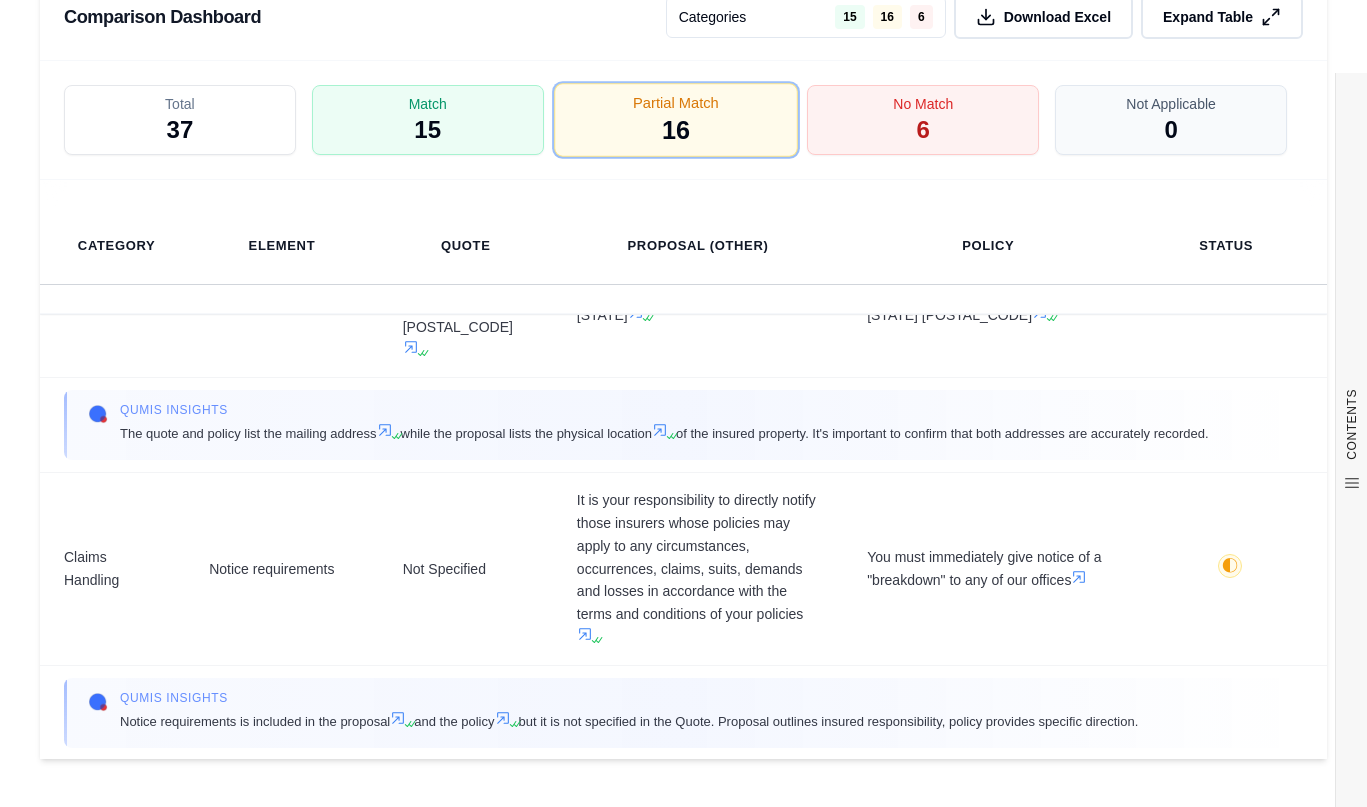 click on "Partial Match 16" at bounding box center [675, 120] 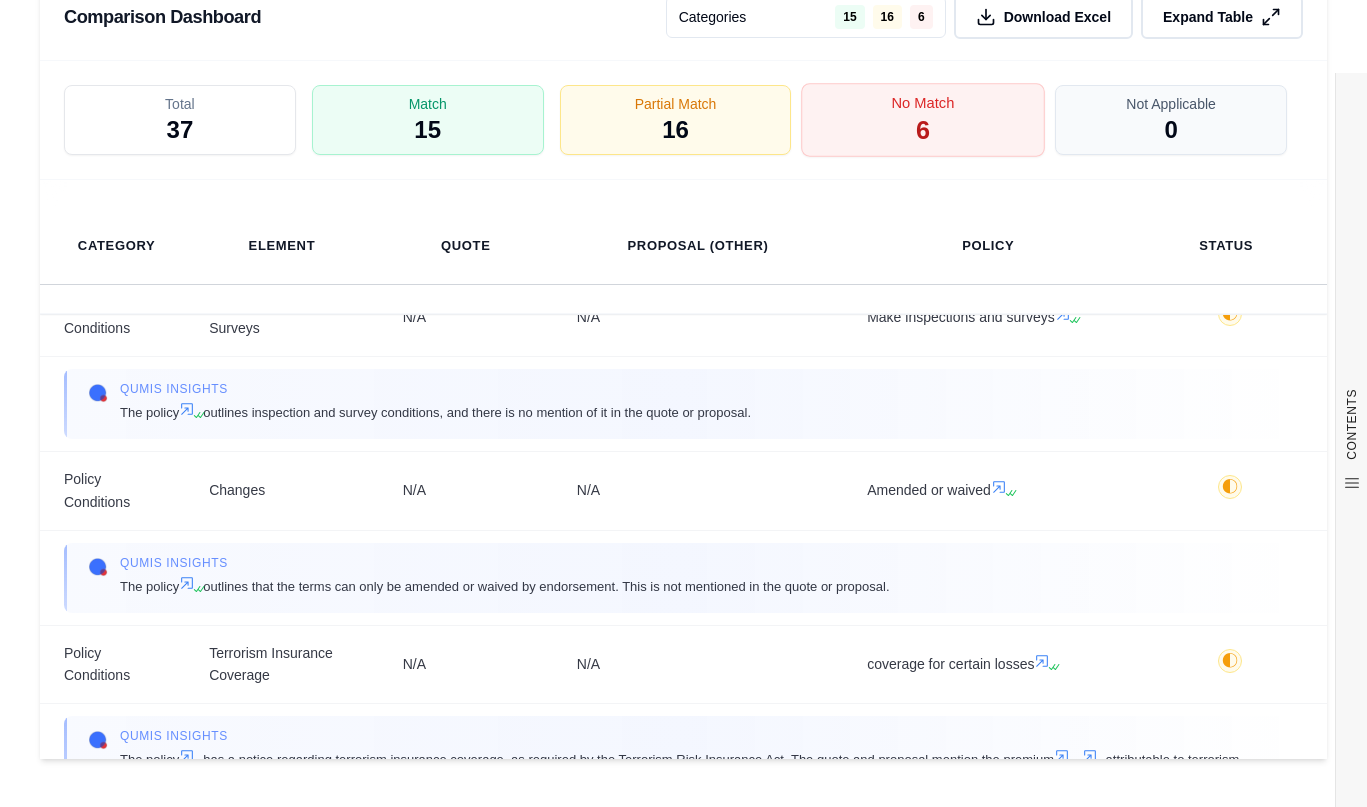 click on "No Match 6" at bounding box center (923, 120) 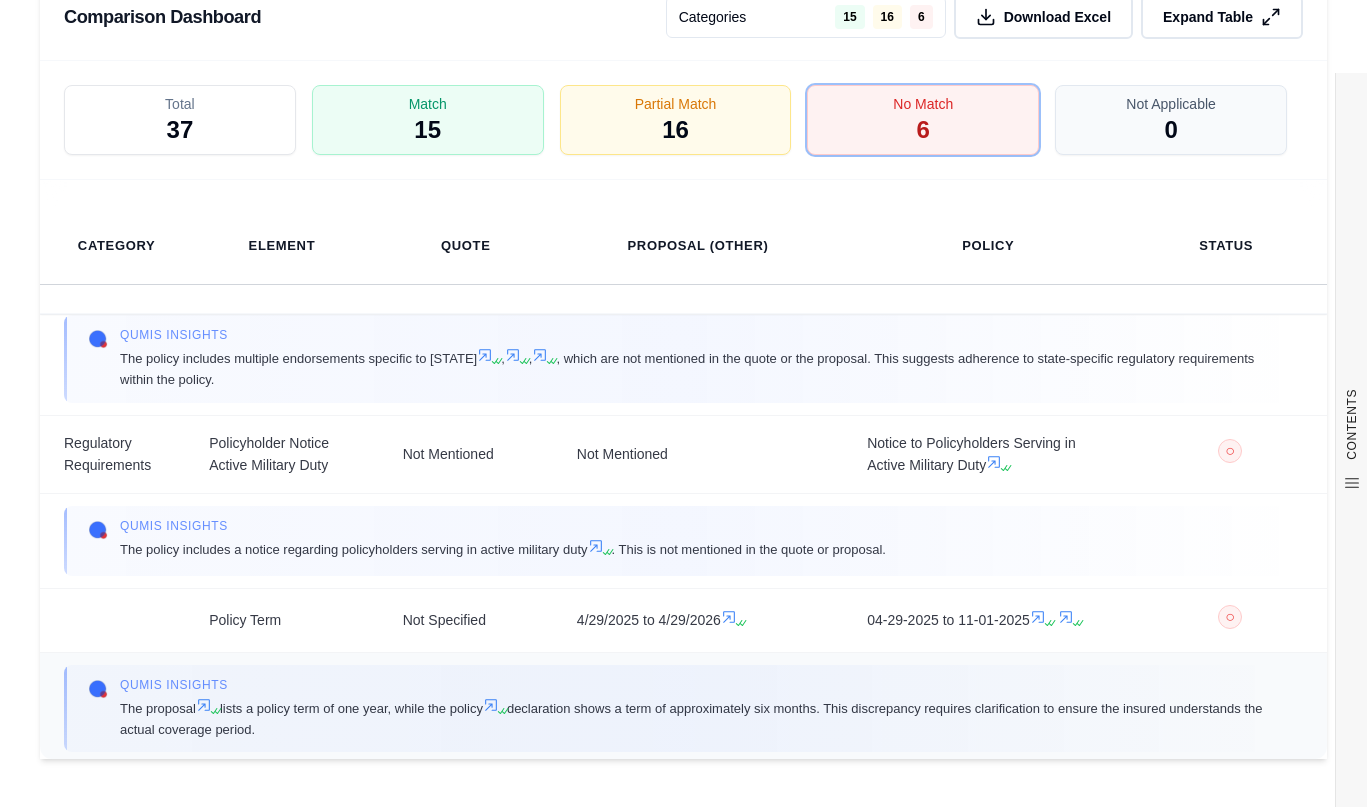 scroll, scrollTop: 774, scrollLeft: 0, axis: vertical 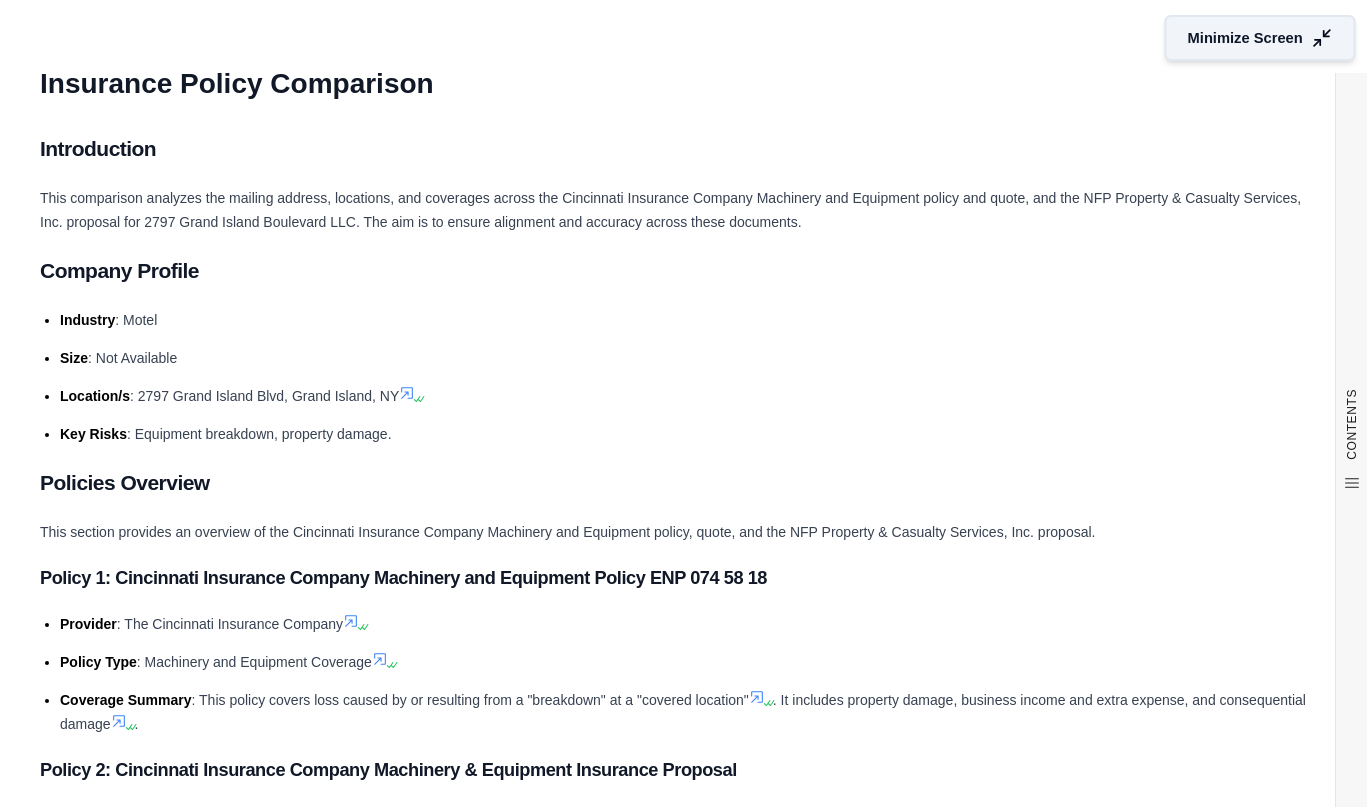 click 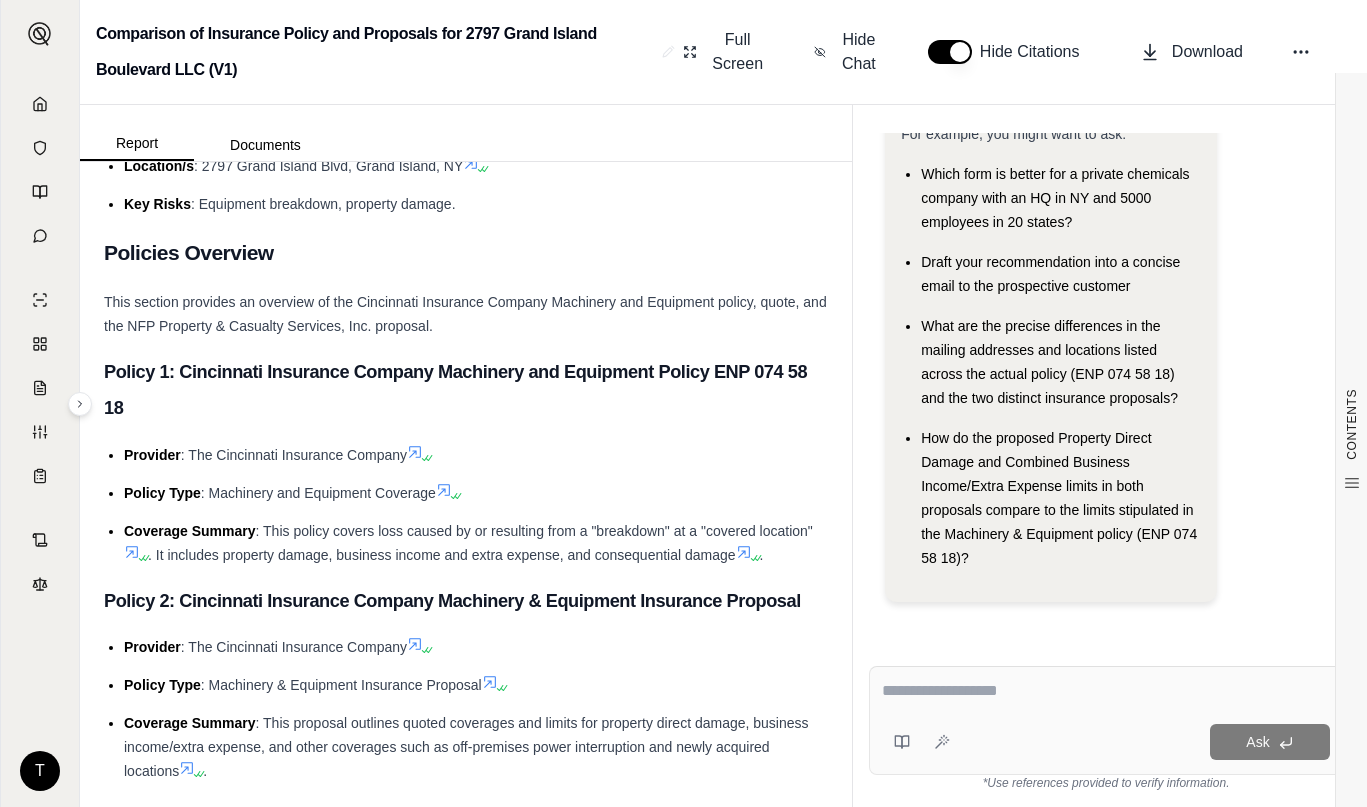 scroll, scrollTop: 900, scrollLeft: 0, axis: vertical 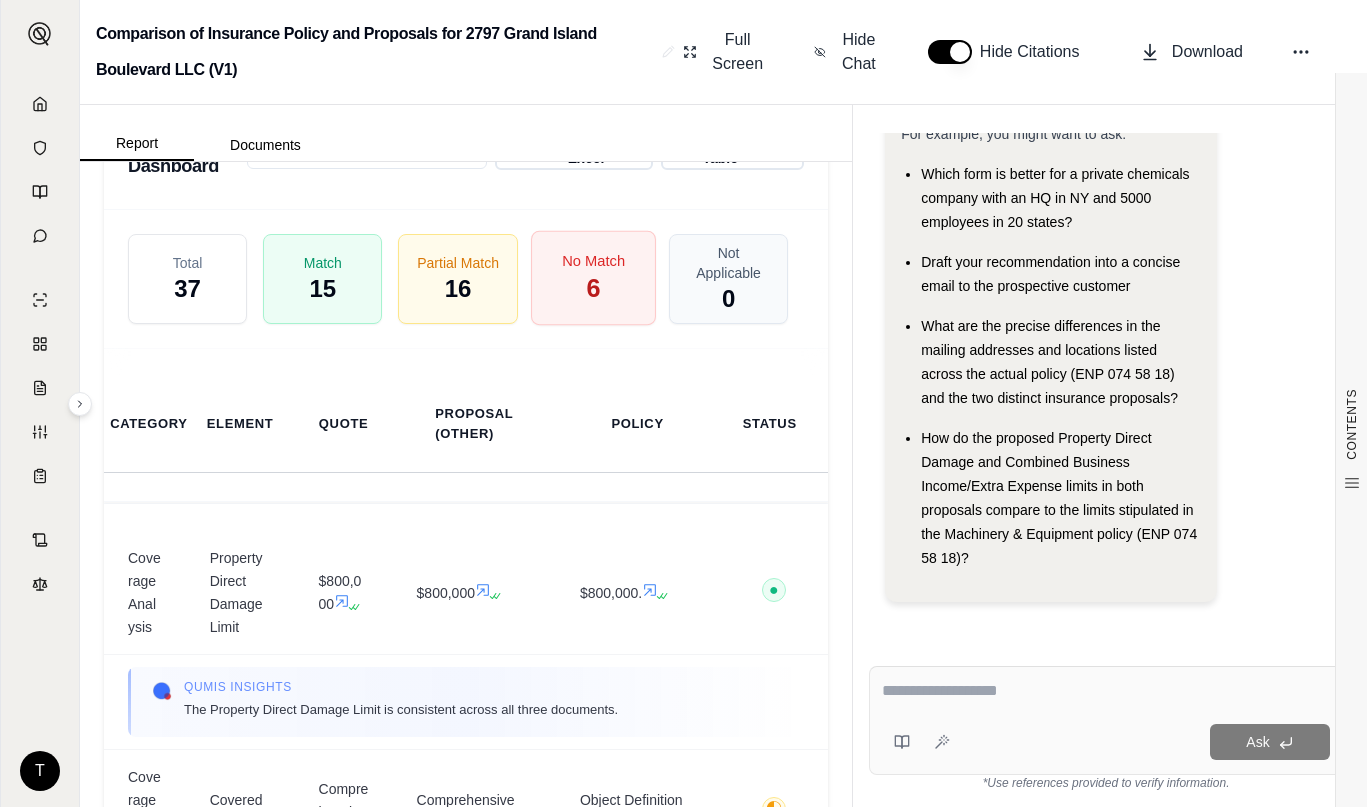 click on "No Match 6" at bounding box center [593, 278] 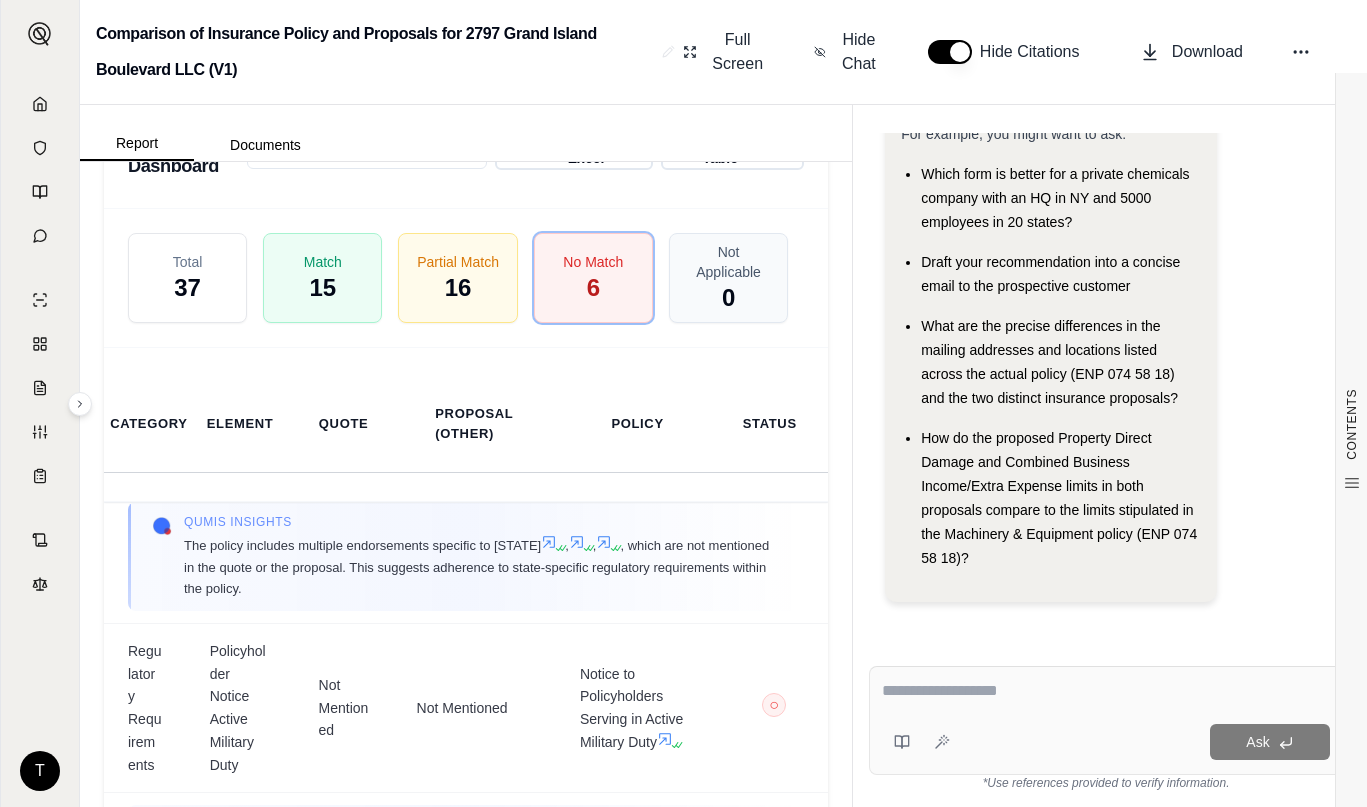 scroll, scrollTop: 1200, scrollLeft: 0, axis: vertical 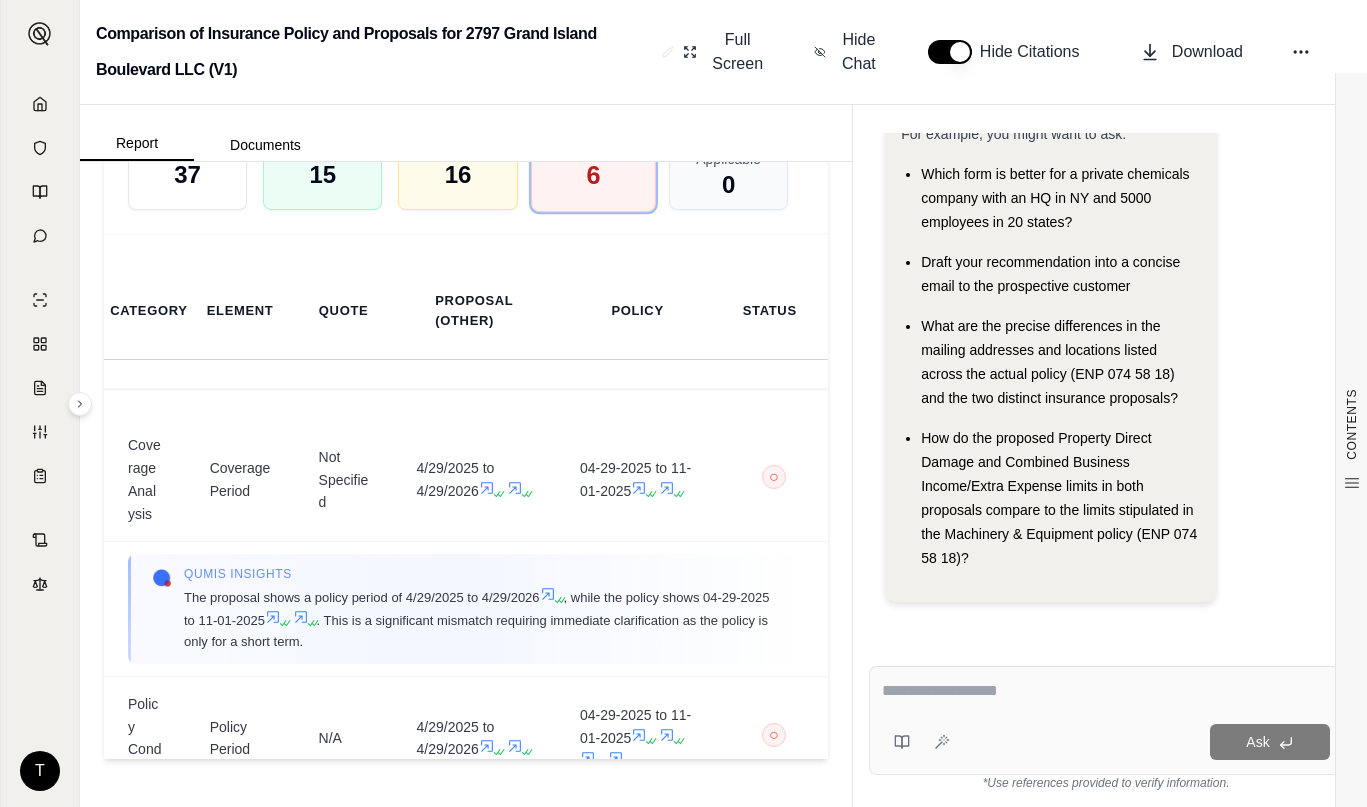 click on "No Match 6" at bounding box center (593, 165) 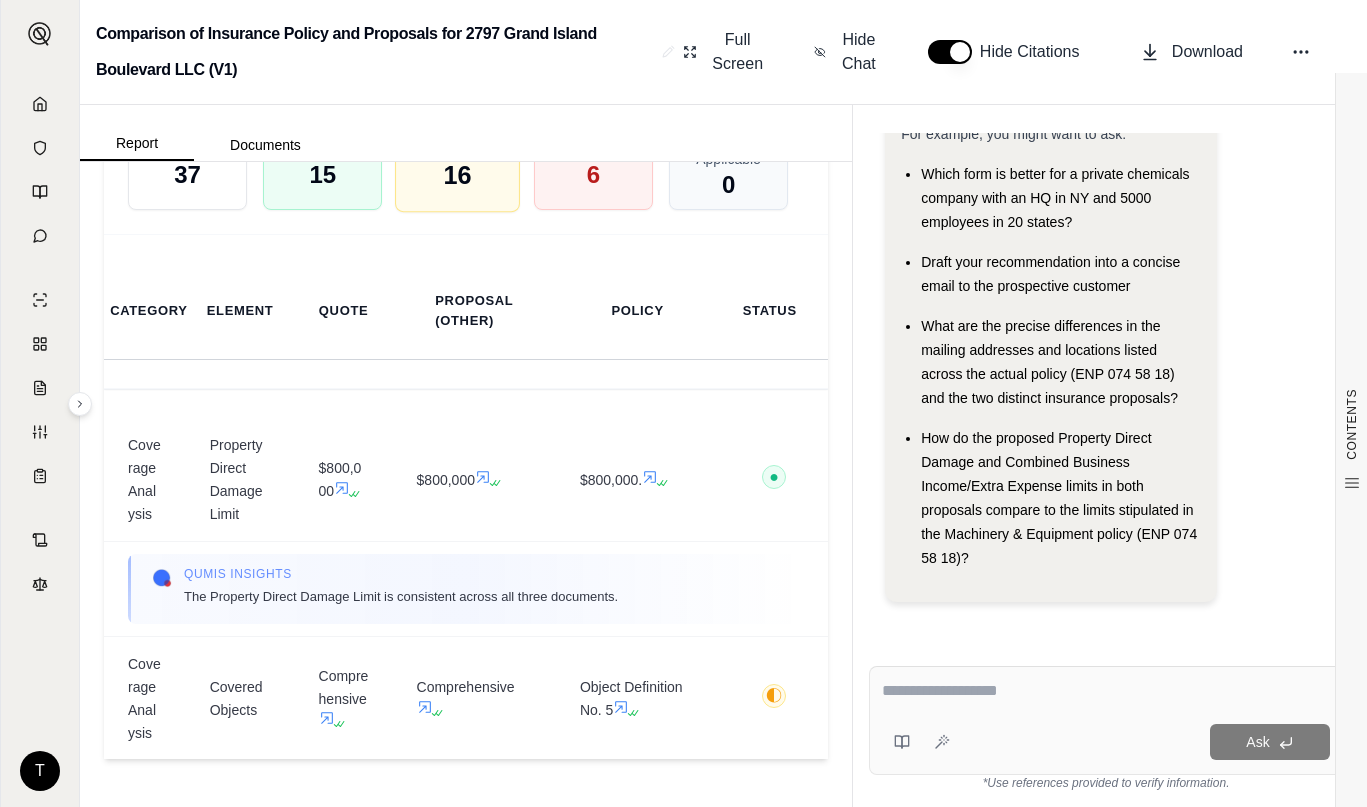 click on "Partial Match 16" at bounding box center [457, 165] 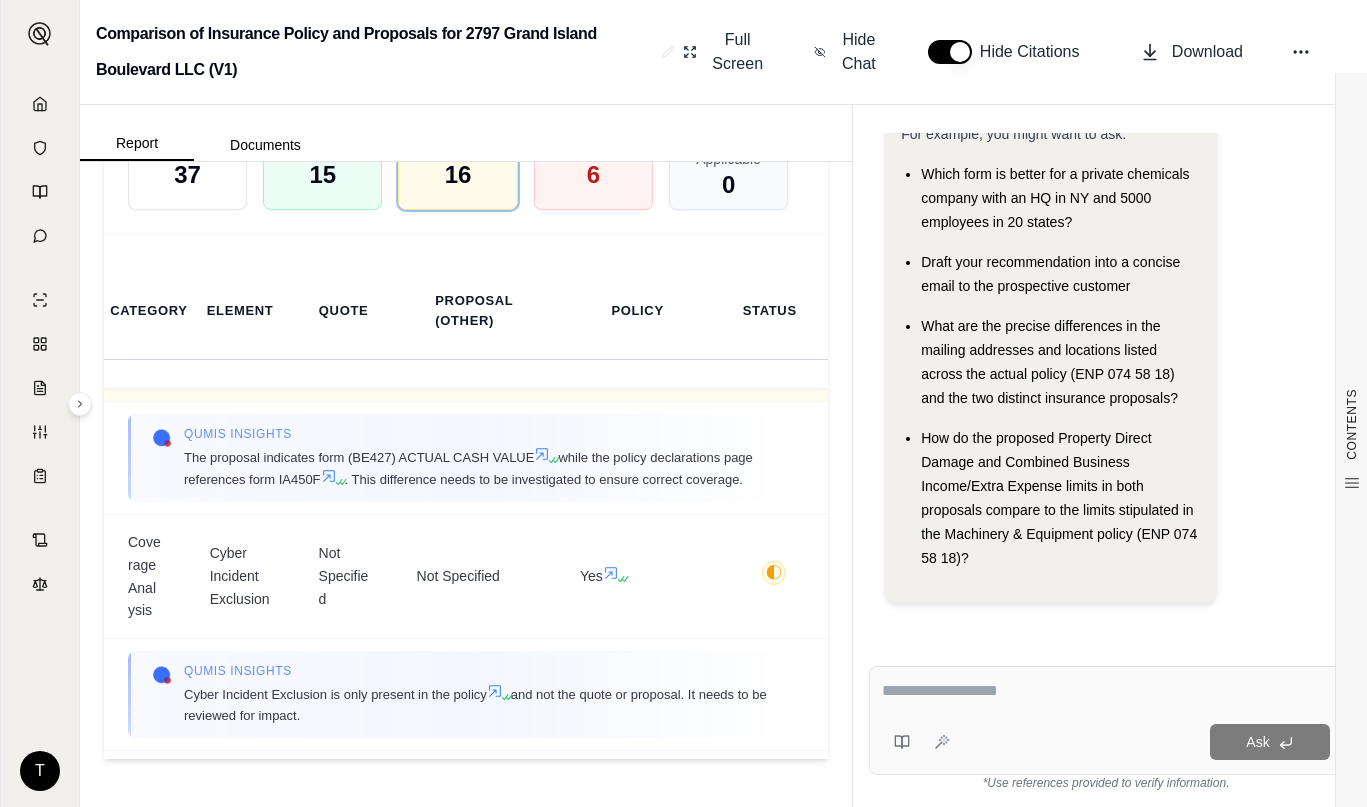 scroll, scrollTop: 900, scrollLeft: 0, axis: vertical 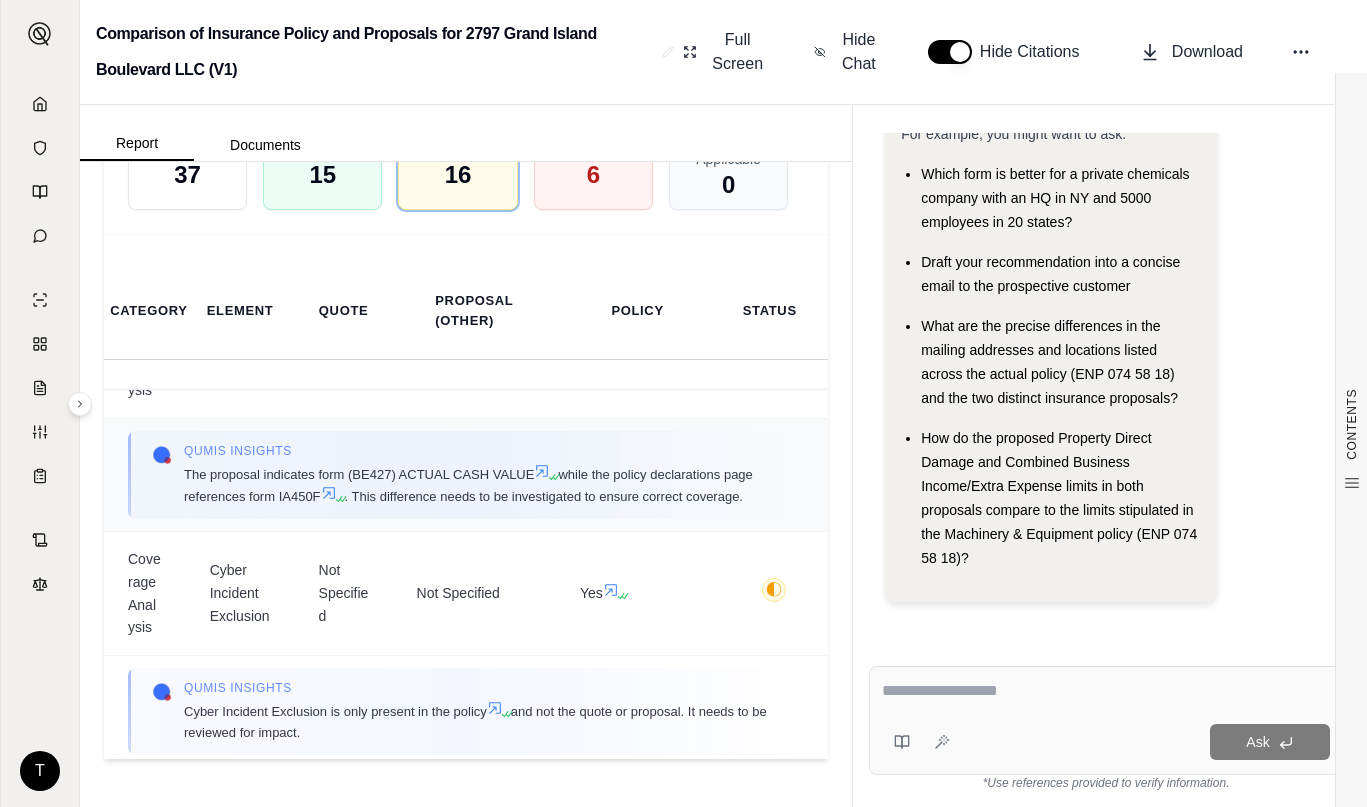 drag, startPoint x: 280, startPoint y: 588, endPoint x: 353, endPoint y: 587, distance: 73.00685 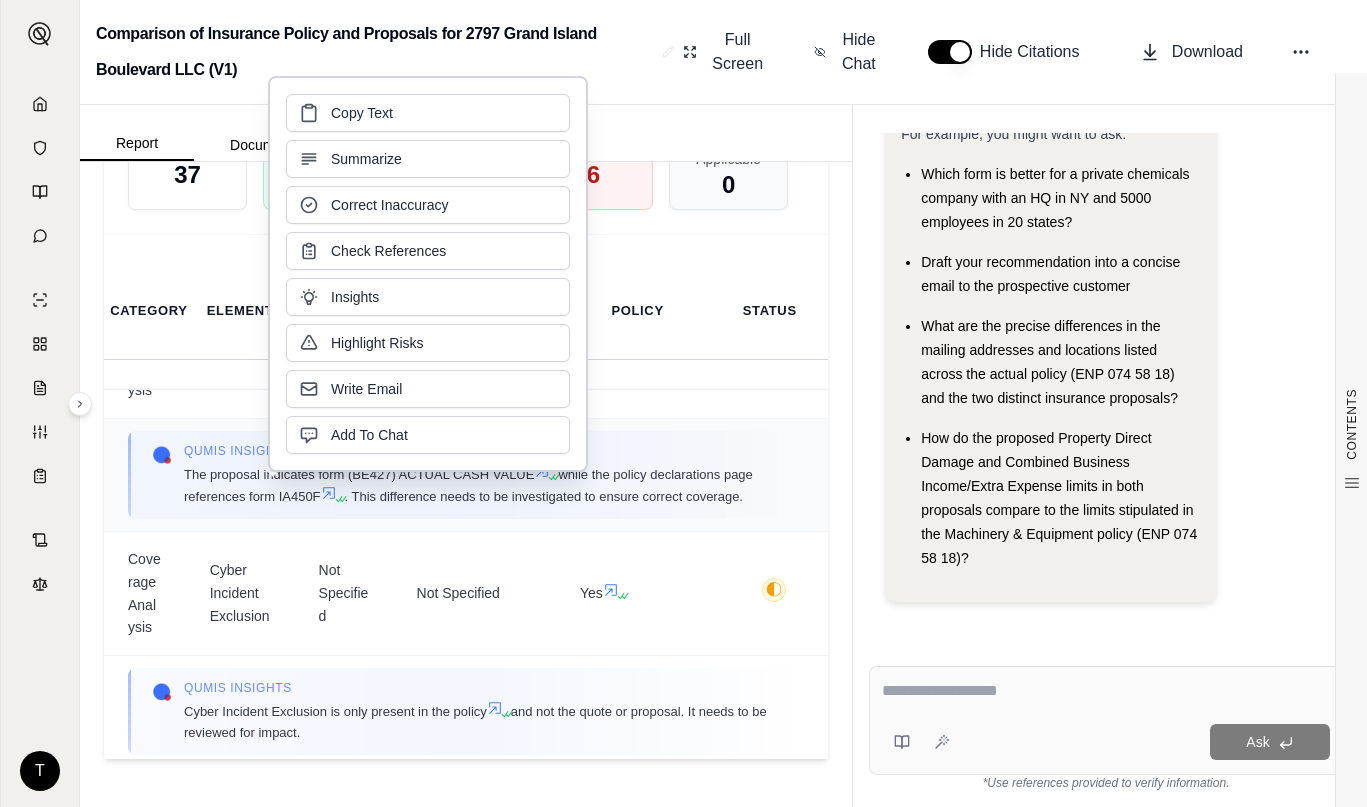 copy on "form IA450F" 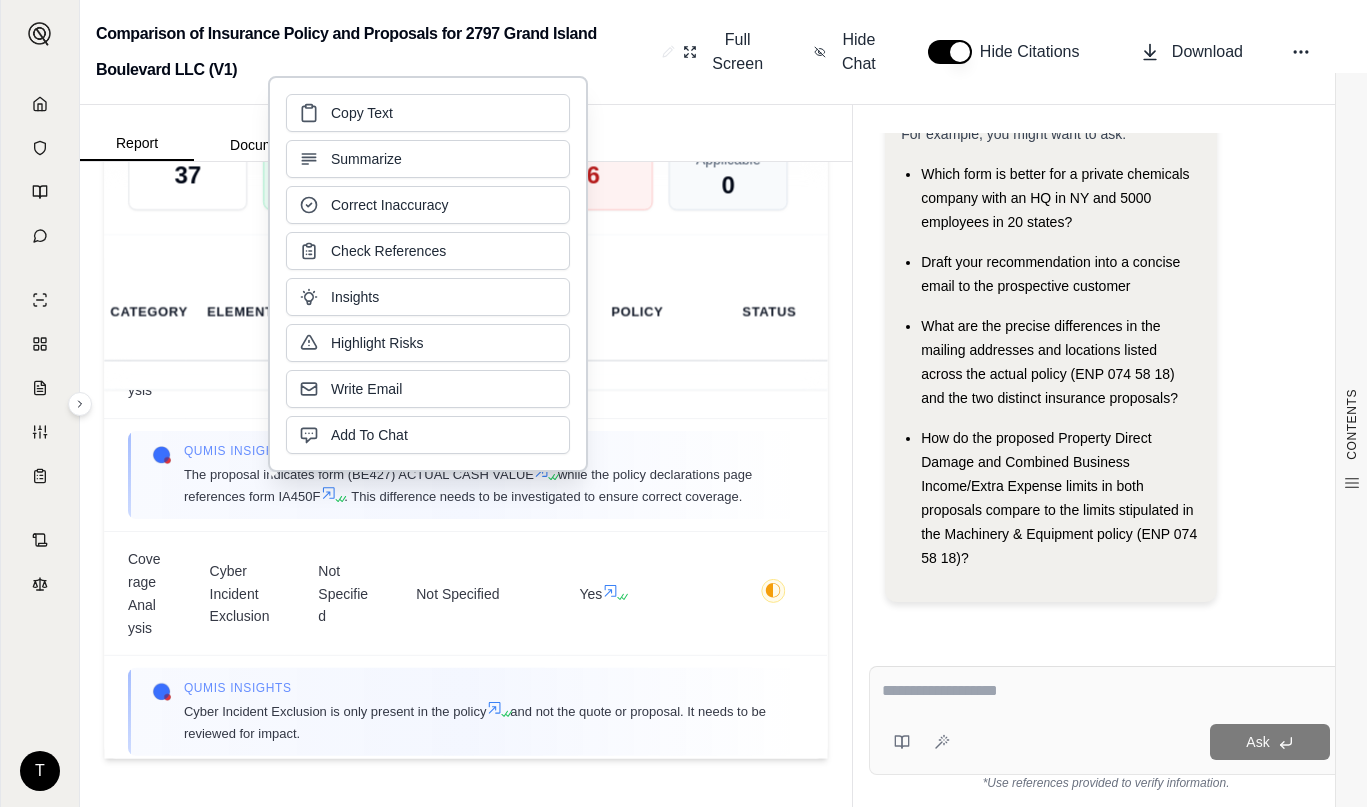 click at bounding box center [1106, 691] 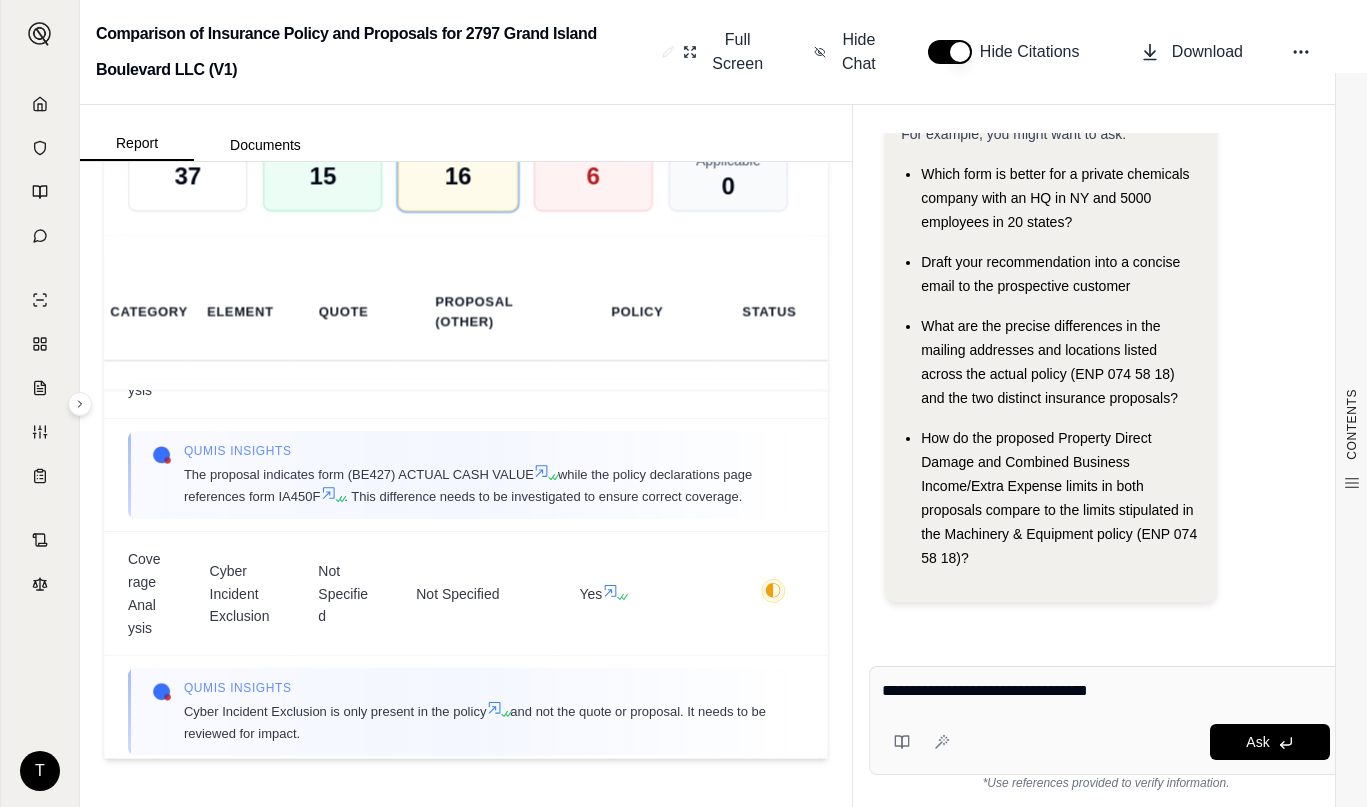 type on "**********" 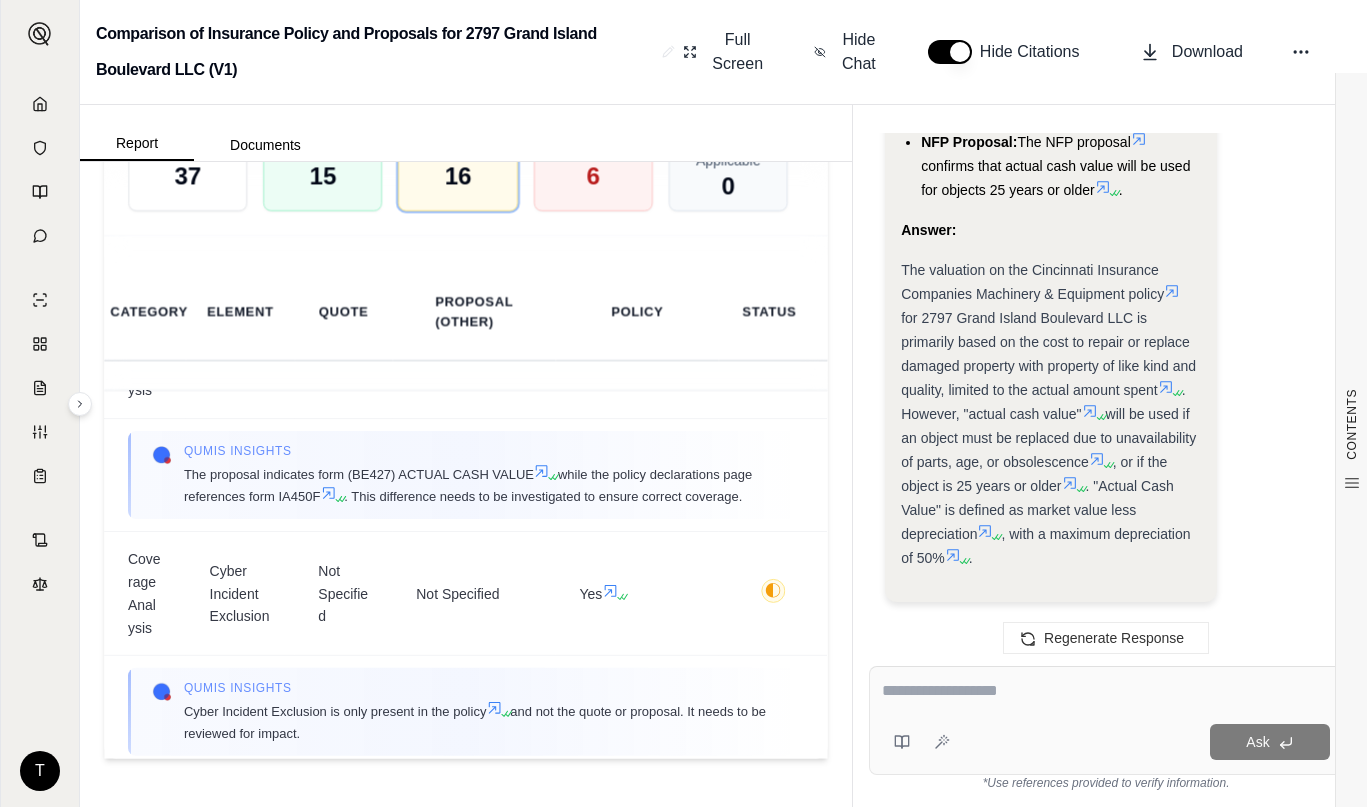 scroll, scrollTop: 3735, scrollLeft: 0, axis: vertical 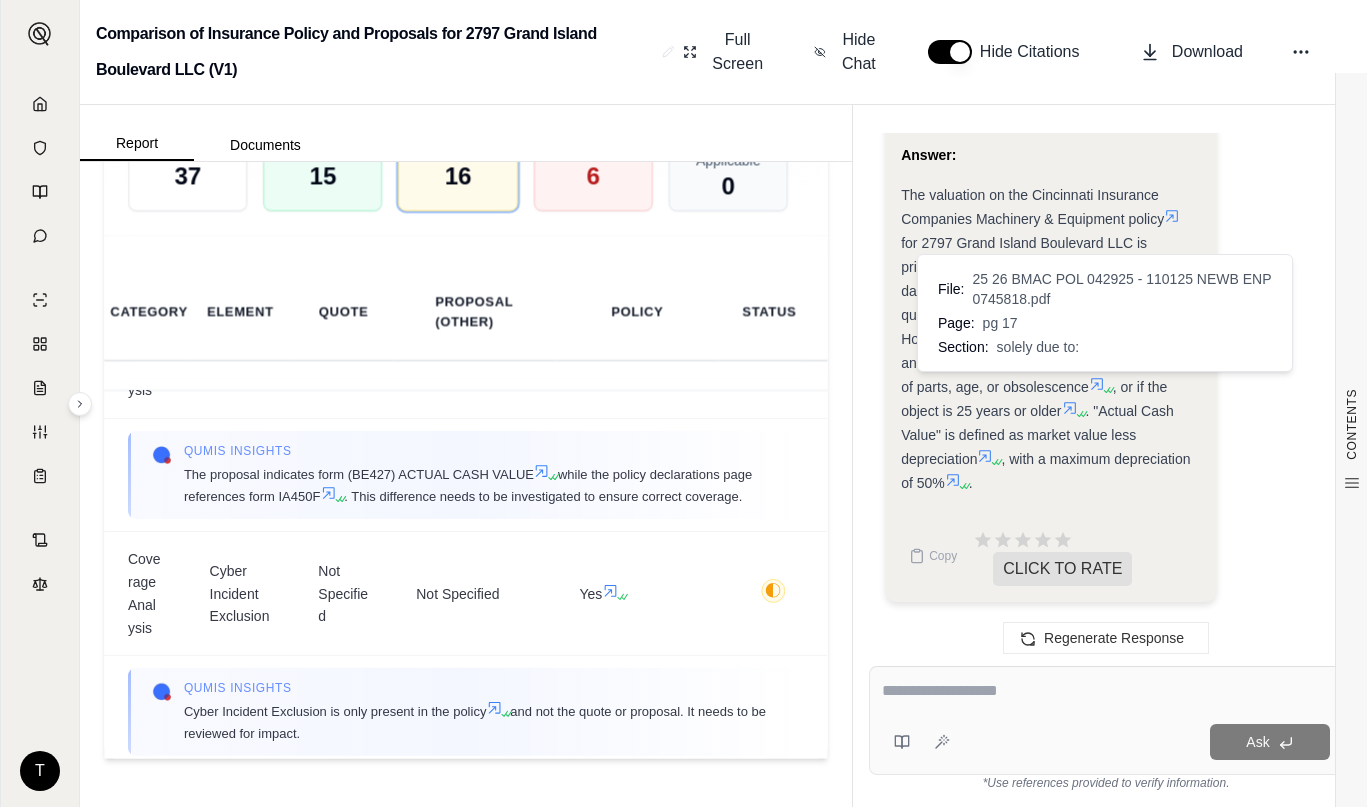 click 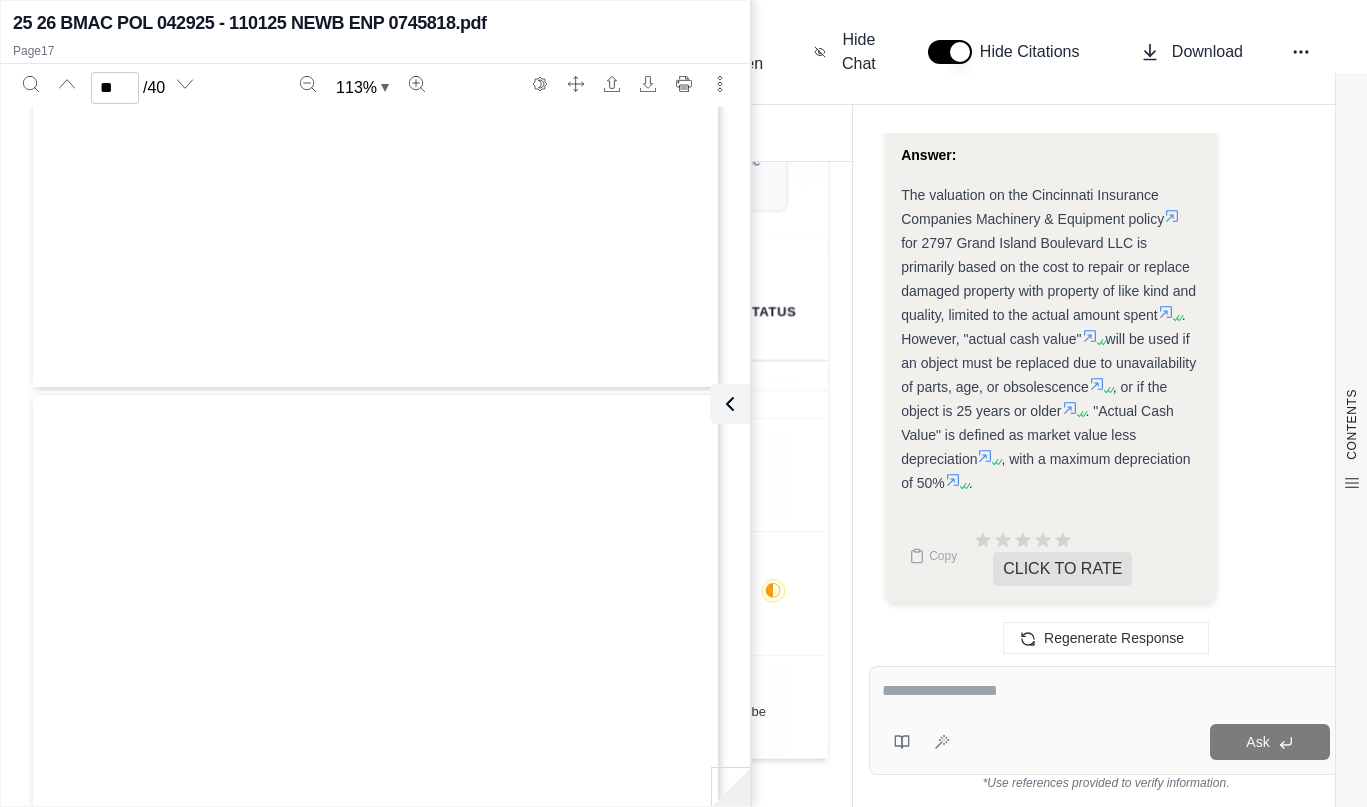 type on "**" 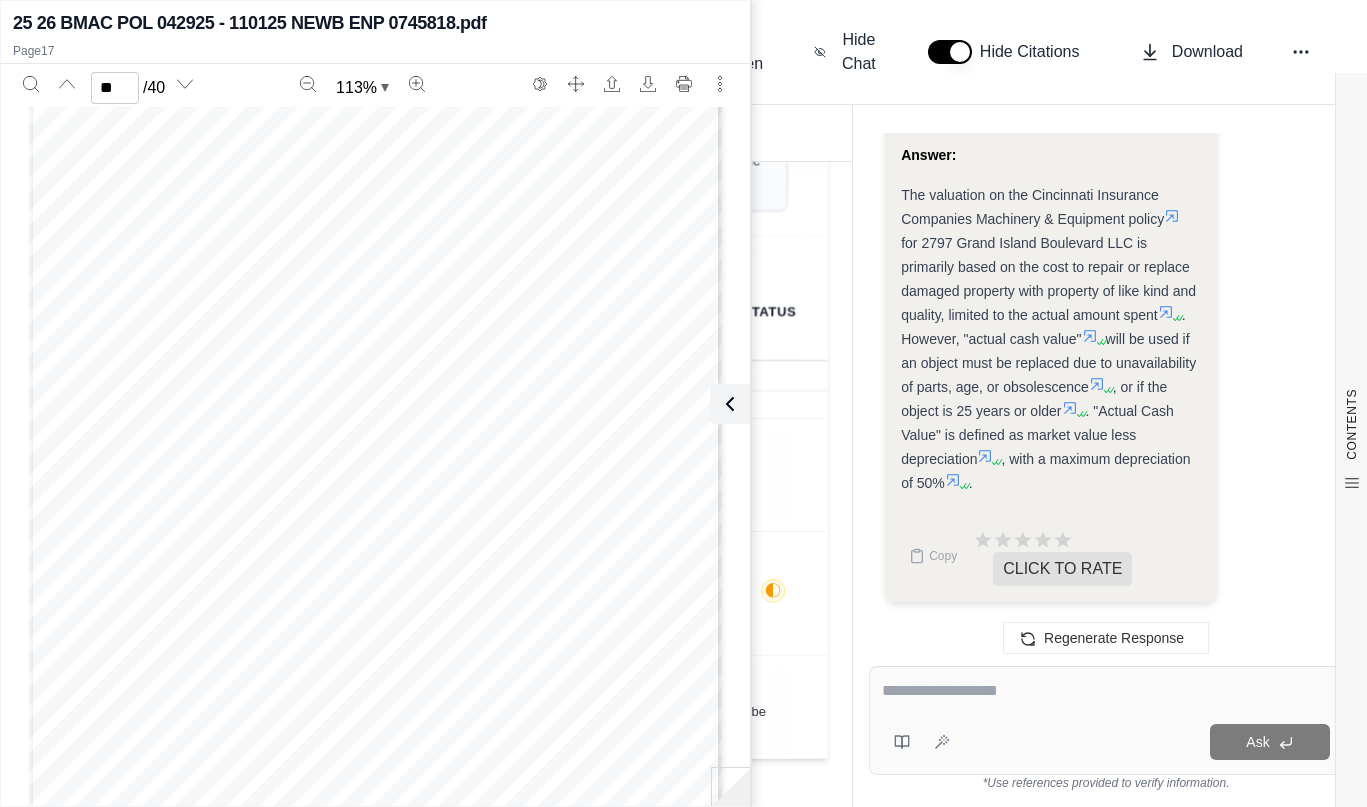 scroll, scrollTop: 14349, scrollLeft: 0, axis: vertical 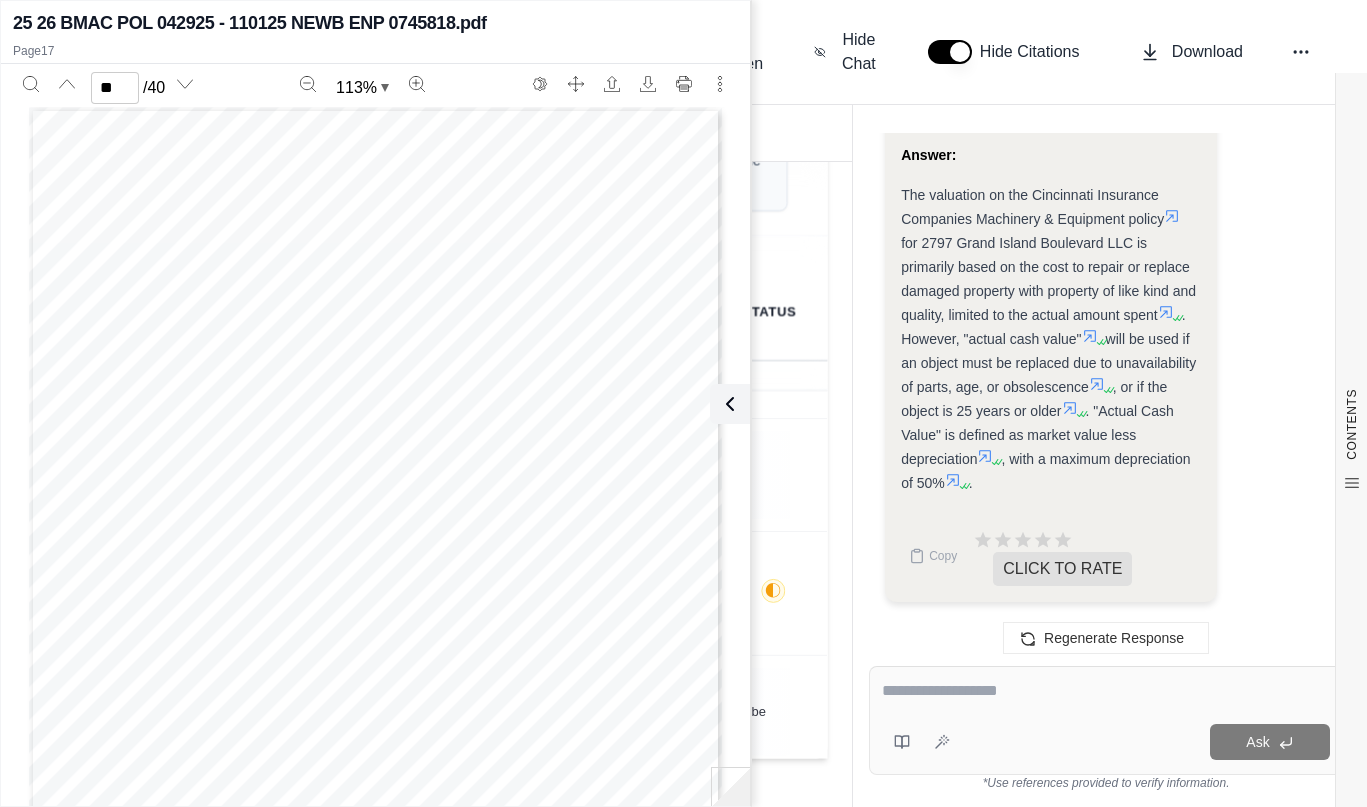 click at bounding box center (1106, 691) 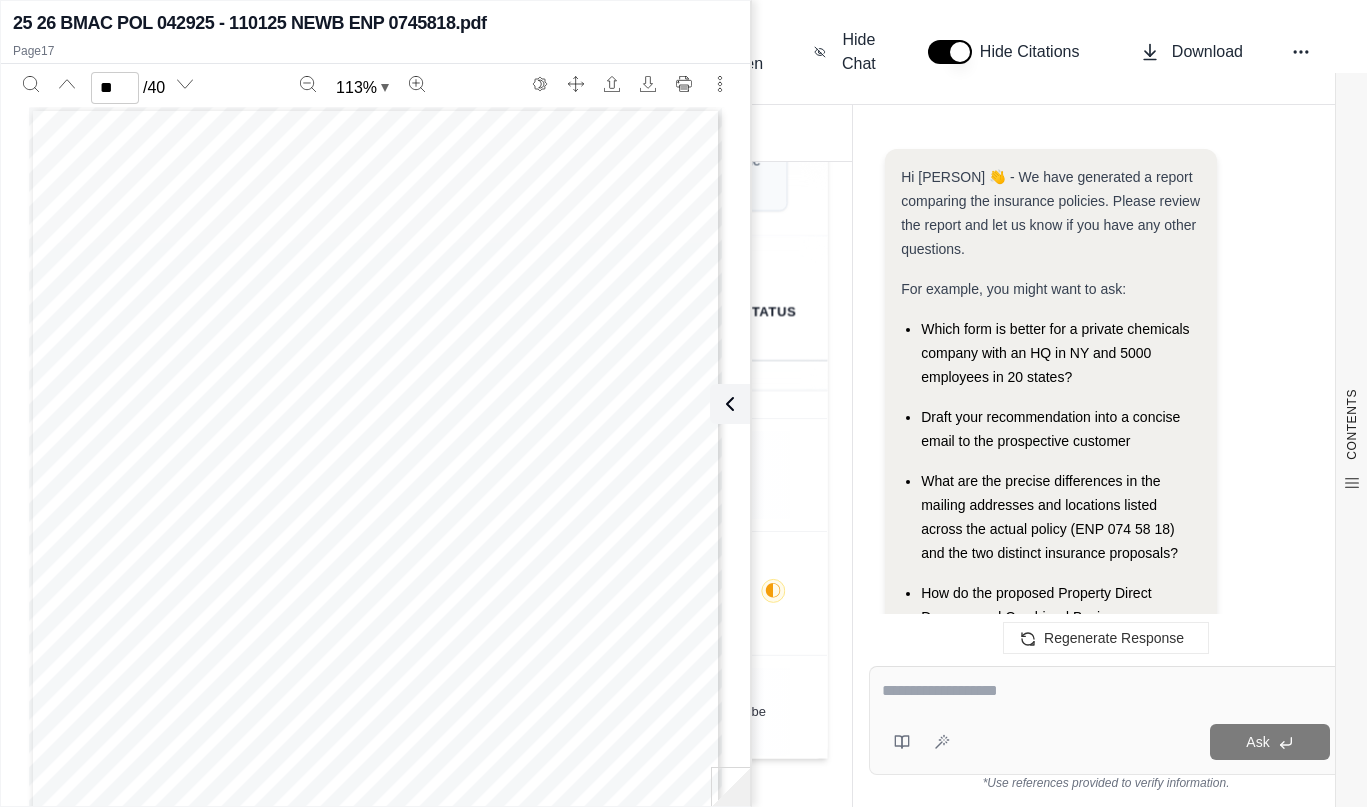 scroll, scrollTop: 3956, scrollLeft: 0, axis: vertical 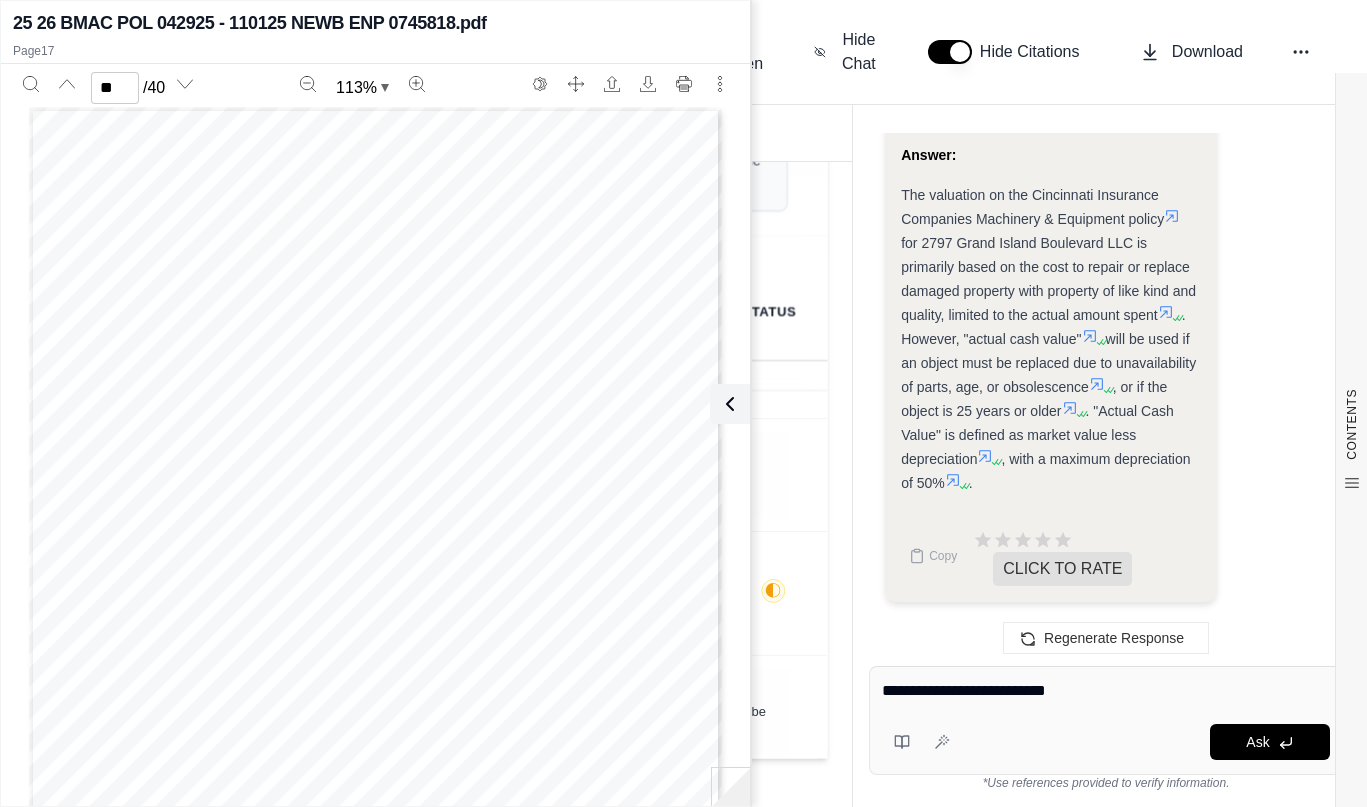 type on "**********" 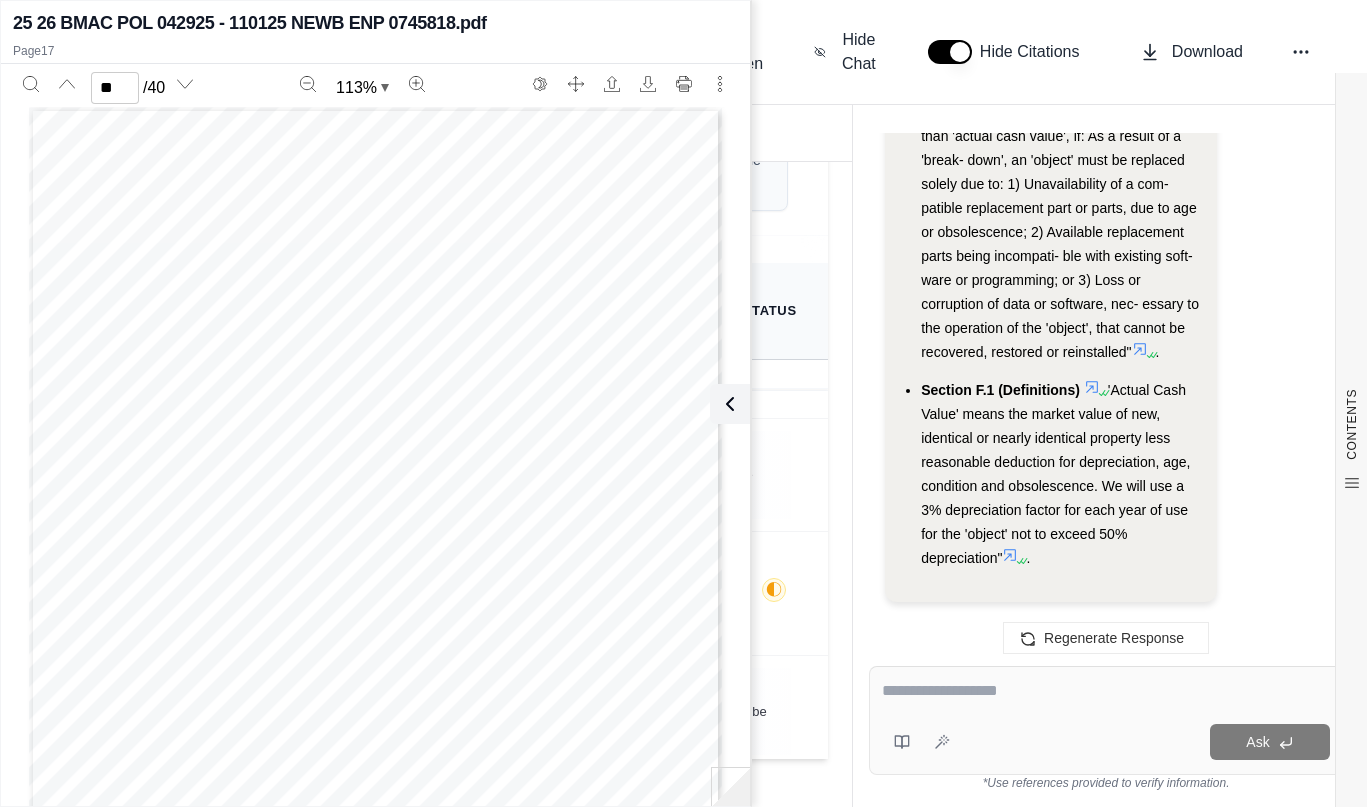 scroll, scrollTop: 6857, scrollLeft: 0, axis: vertical 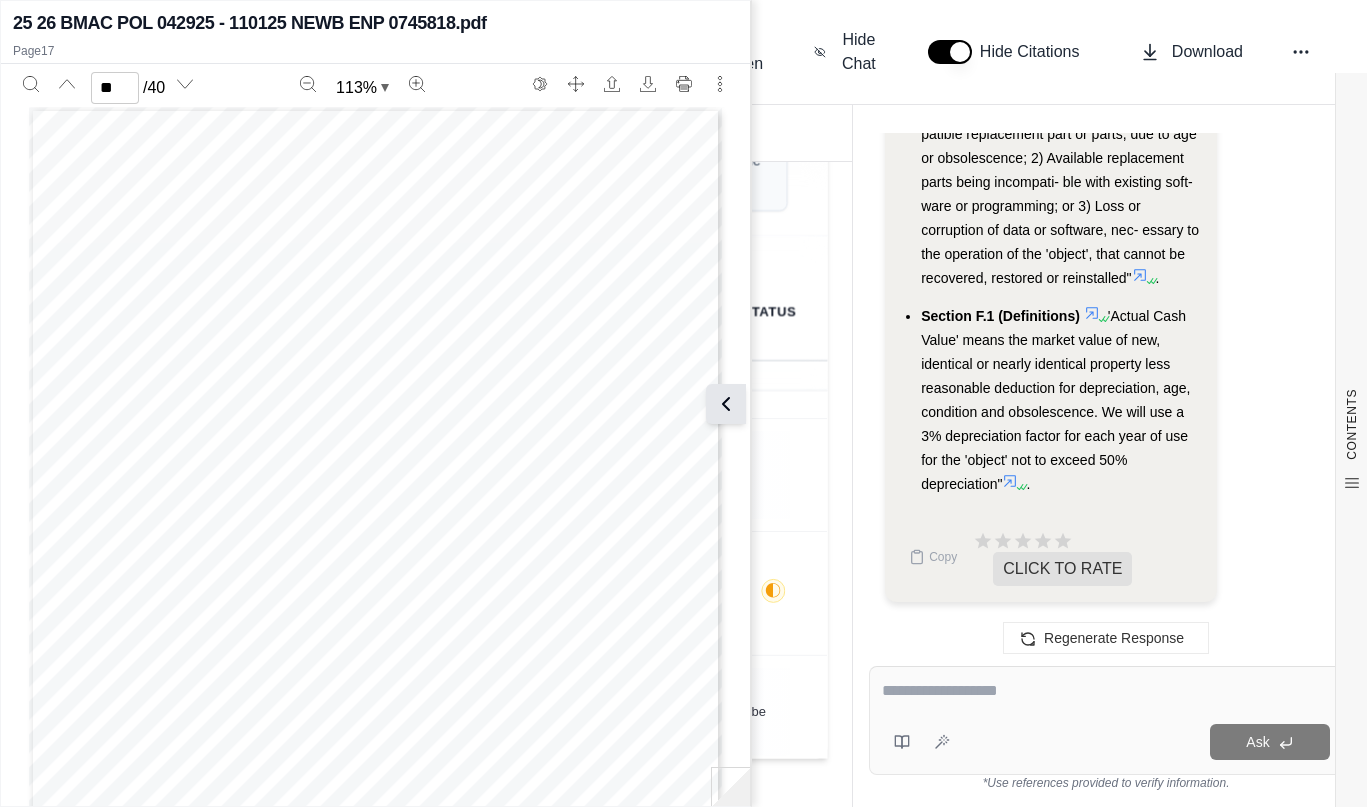 click 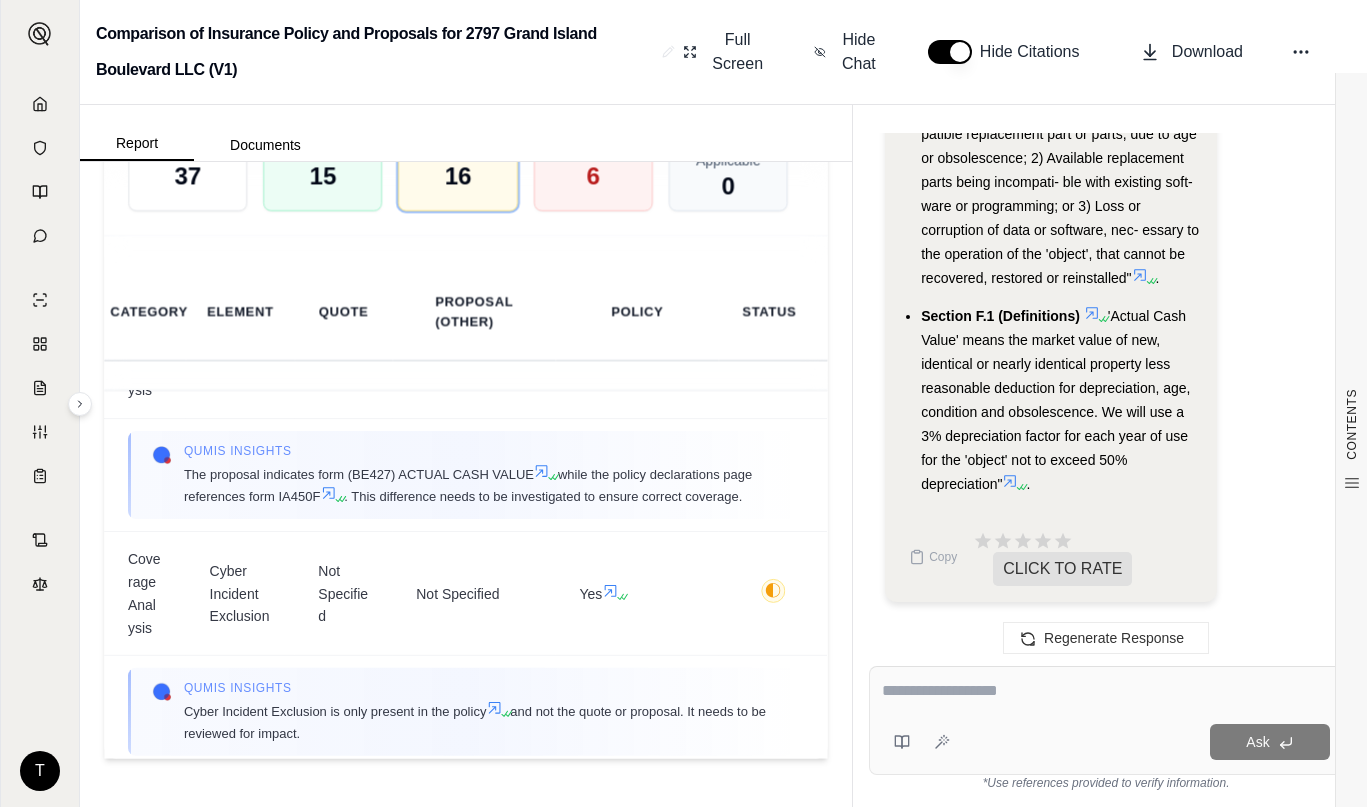 click 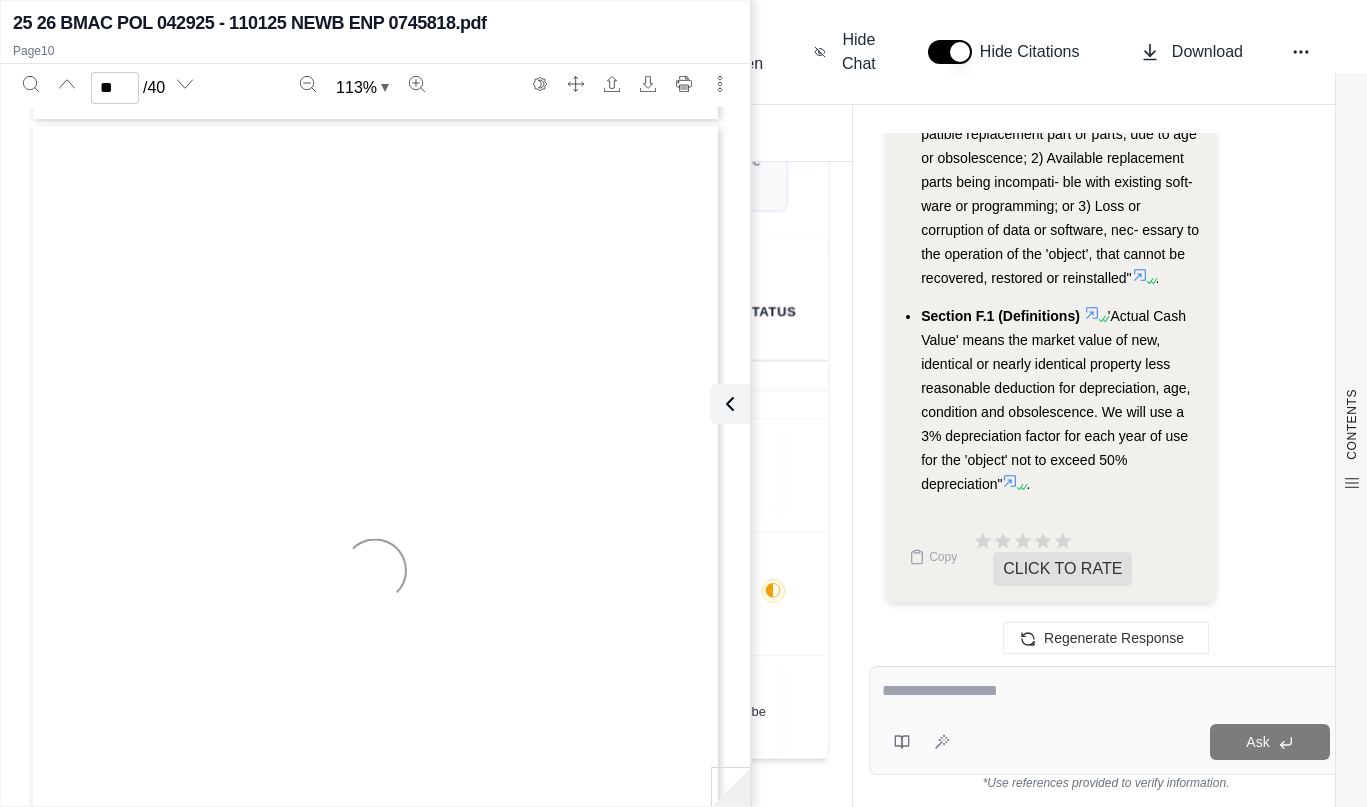 scroll, scrollTop: 8071, scrollLeft: 0, axis: vertical 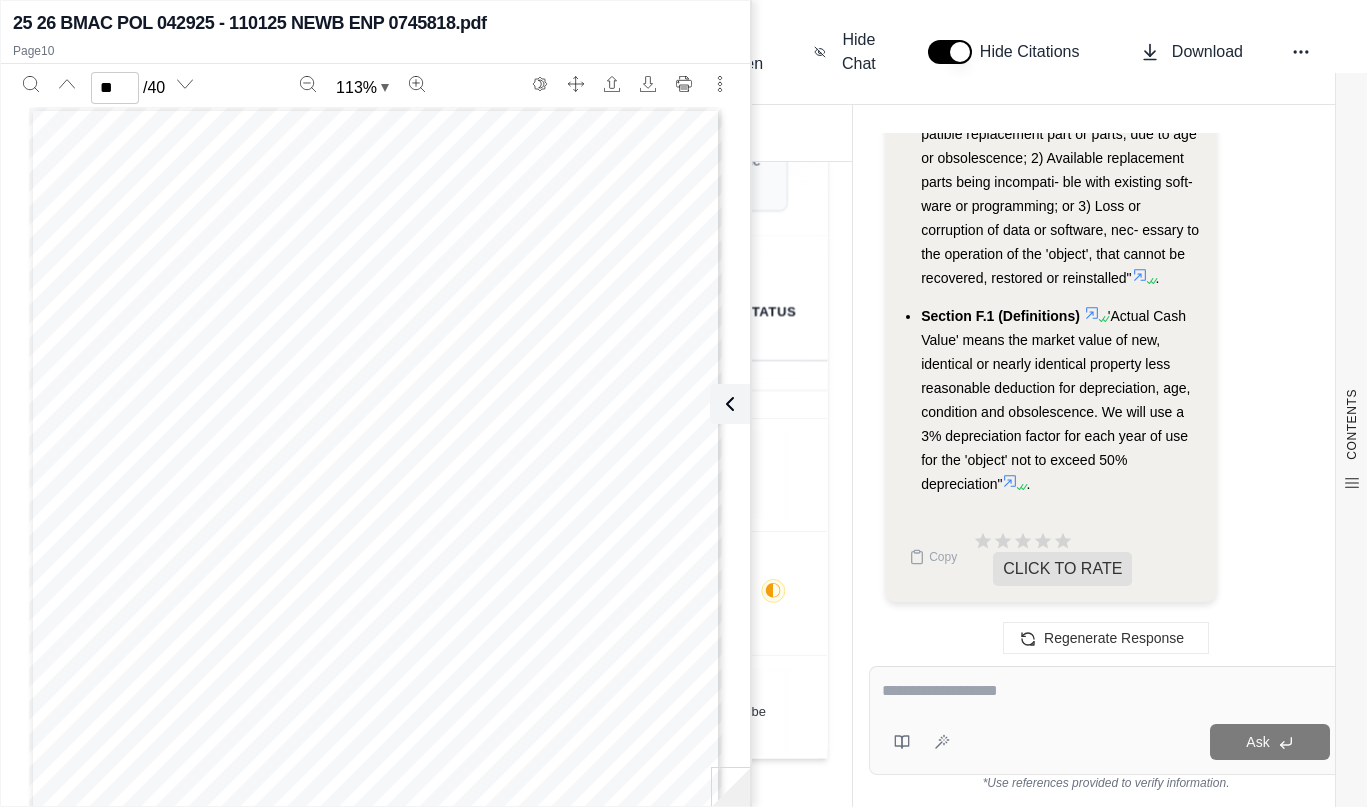 click 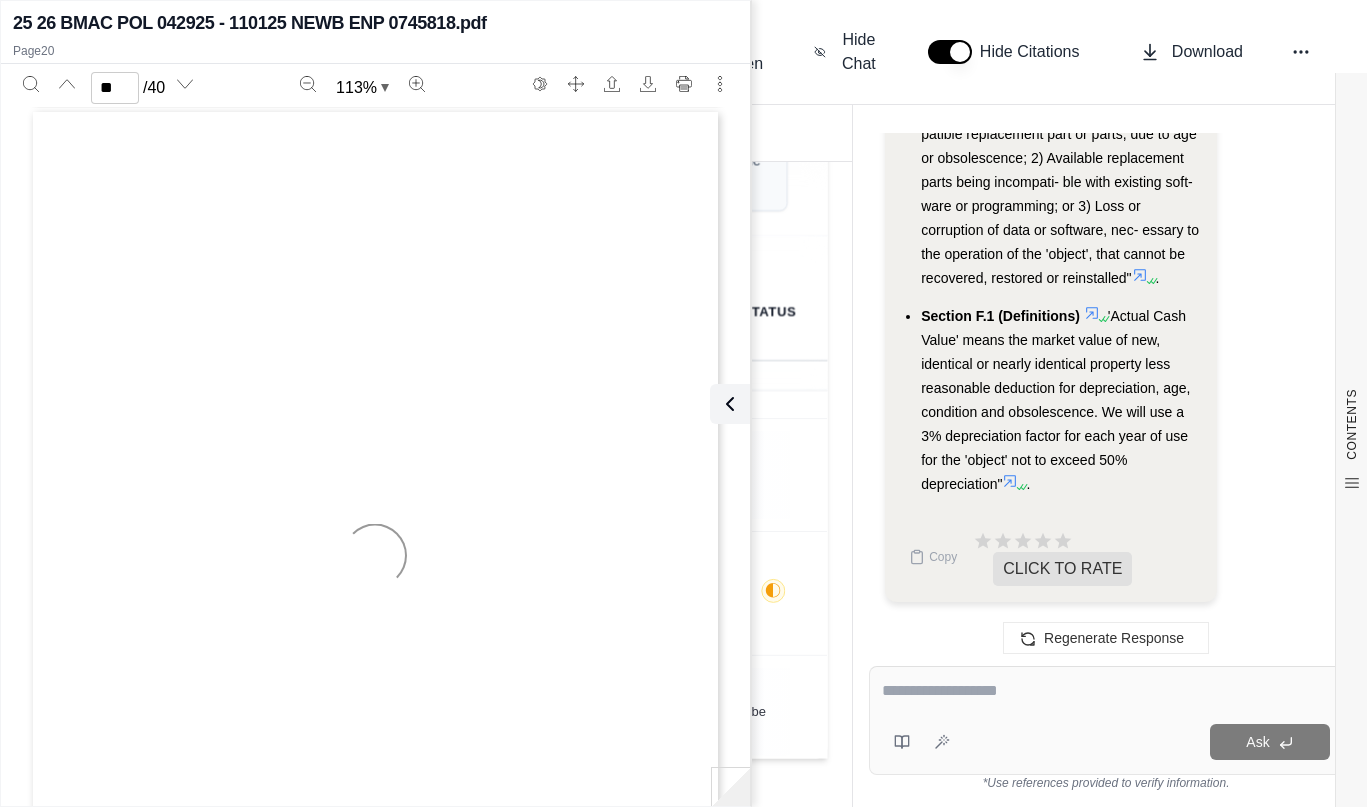 type on "**" 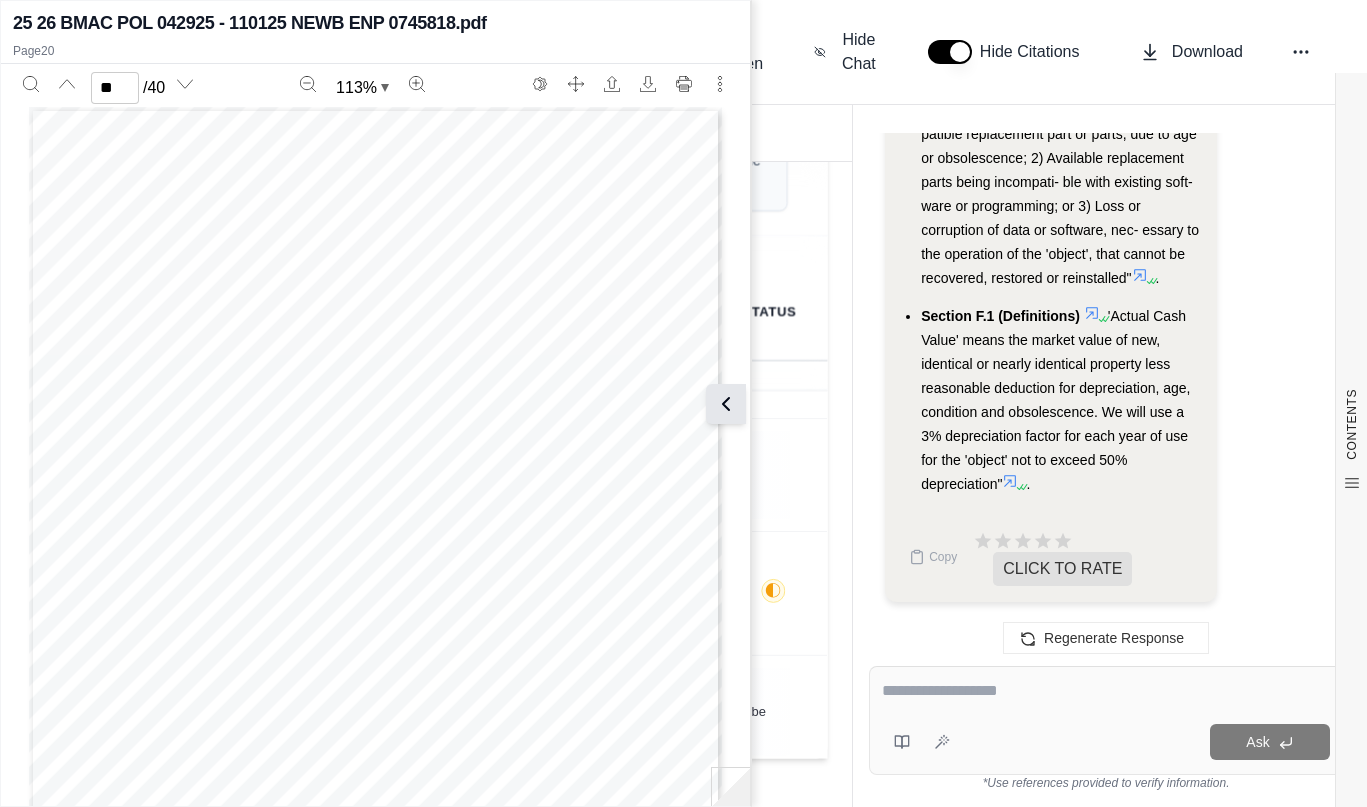 click at bounding box center (726, 404) 